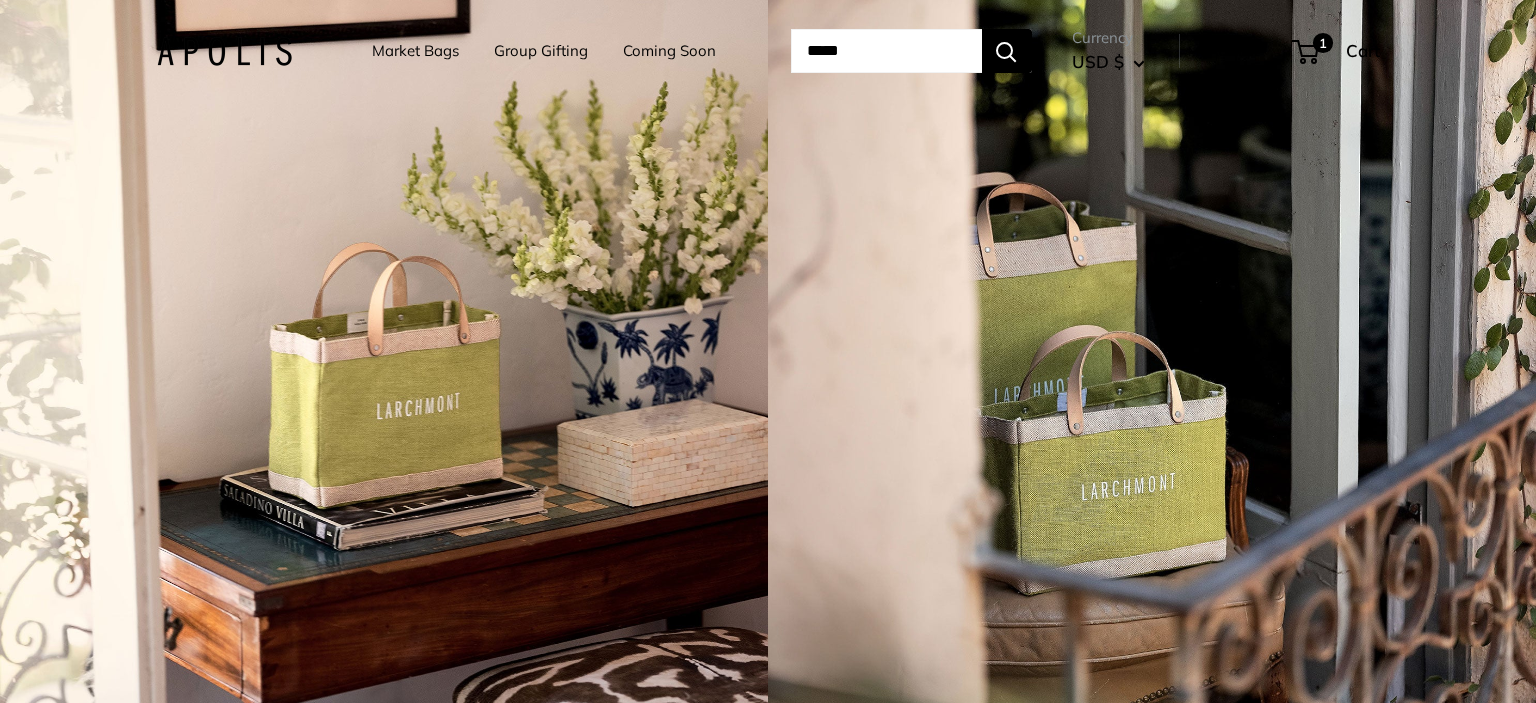scroll, scrollTop: 0, scrollLeft: 0, axis: both 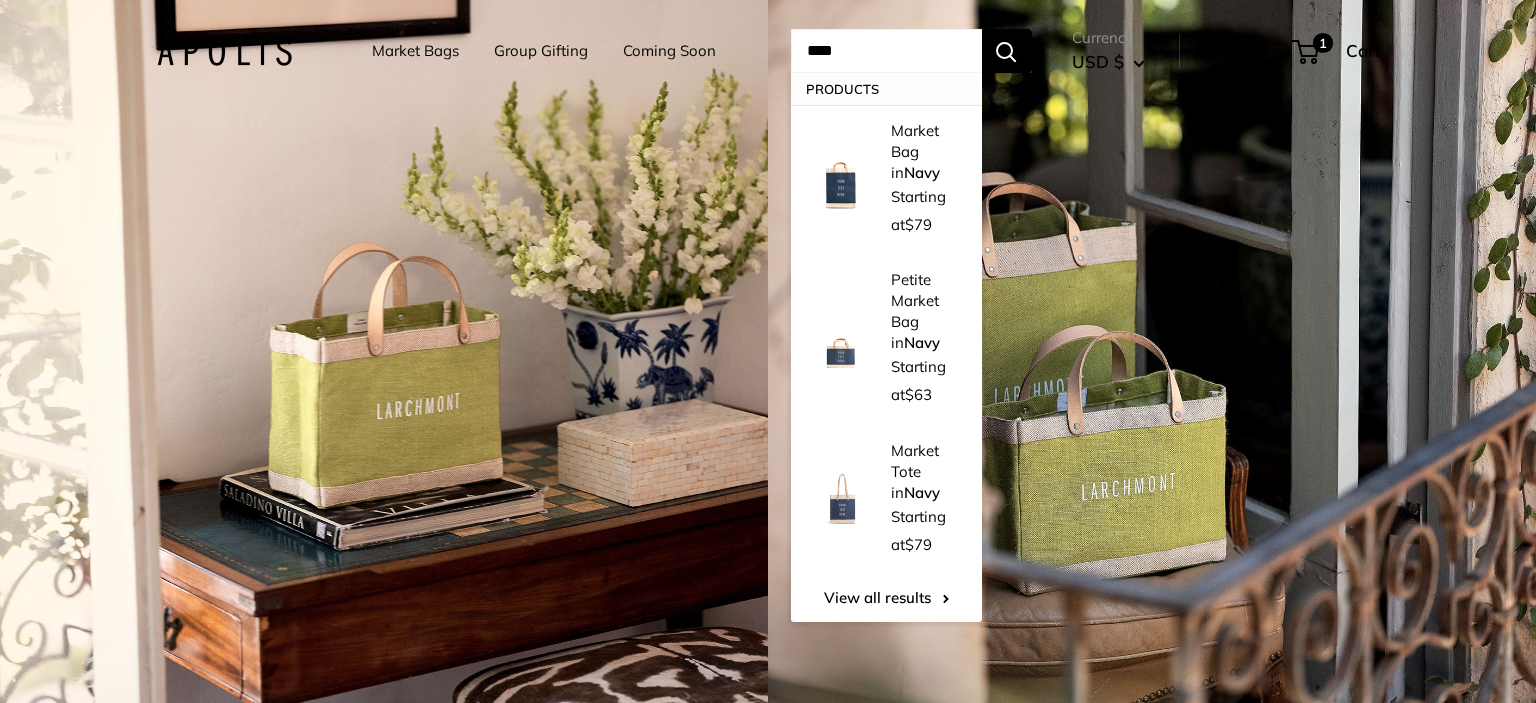 type on "****" 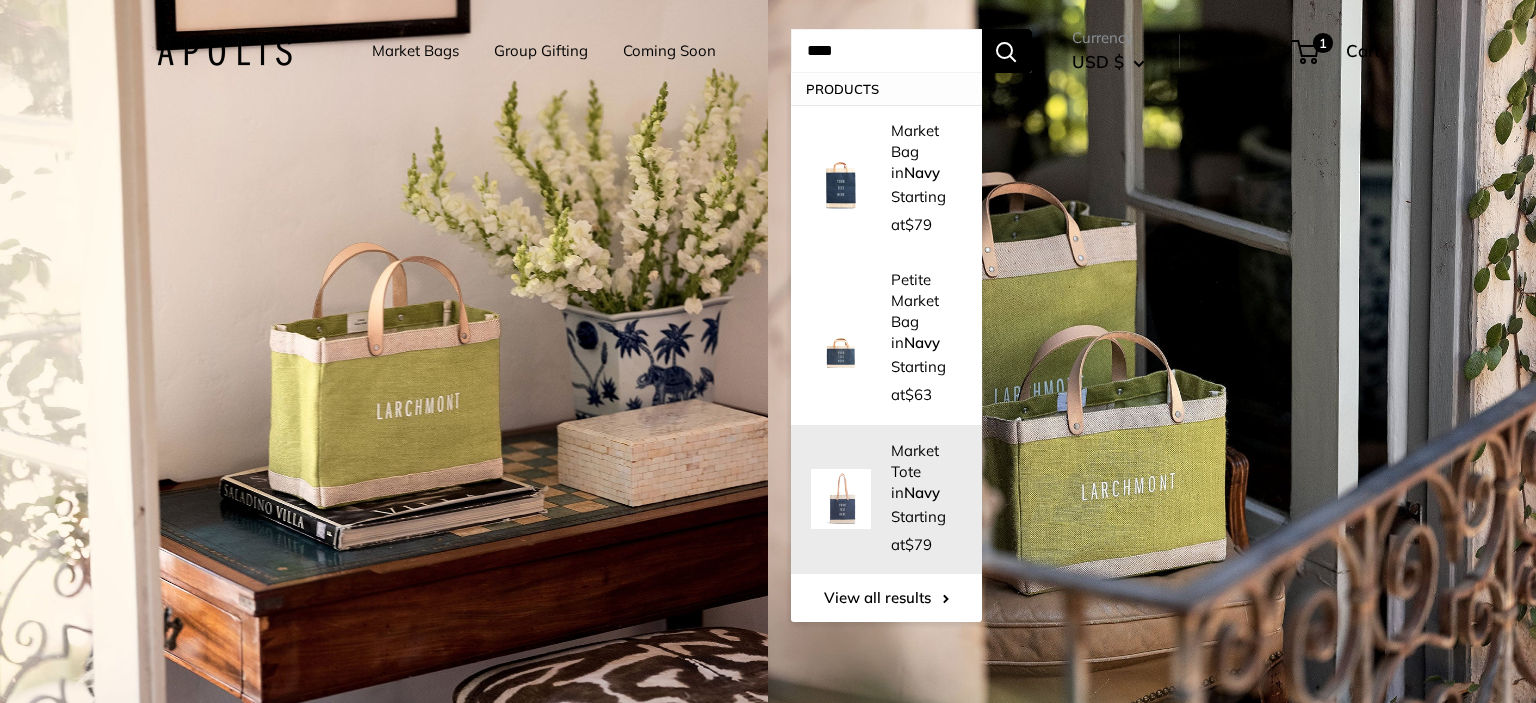 click on "Navy" at bounding box center [922, 492] 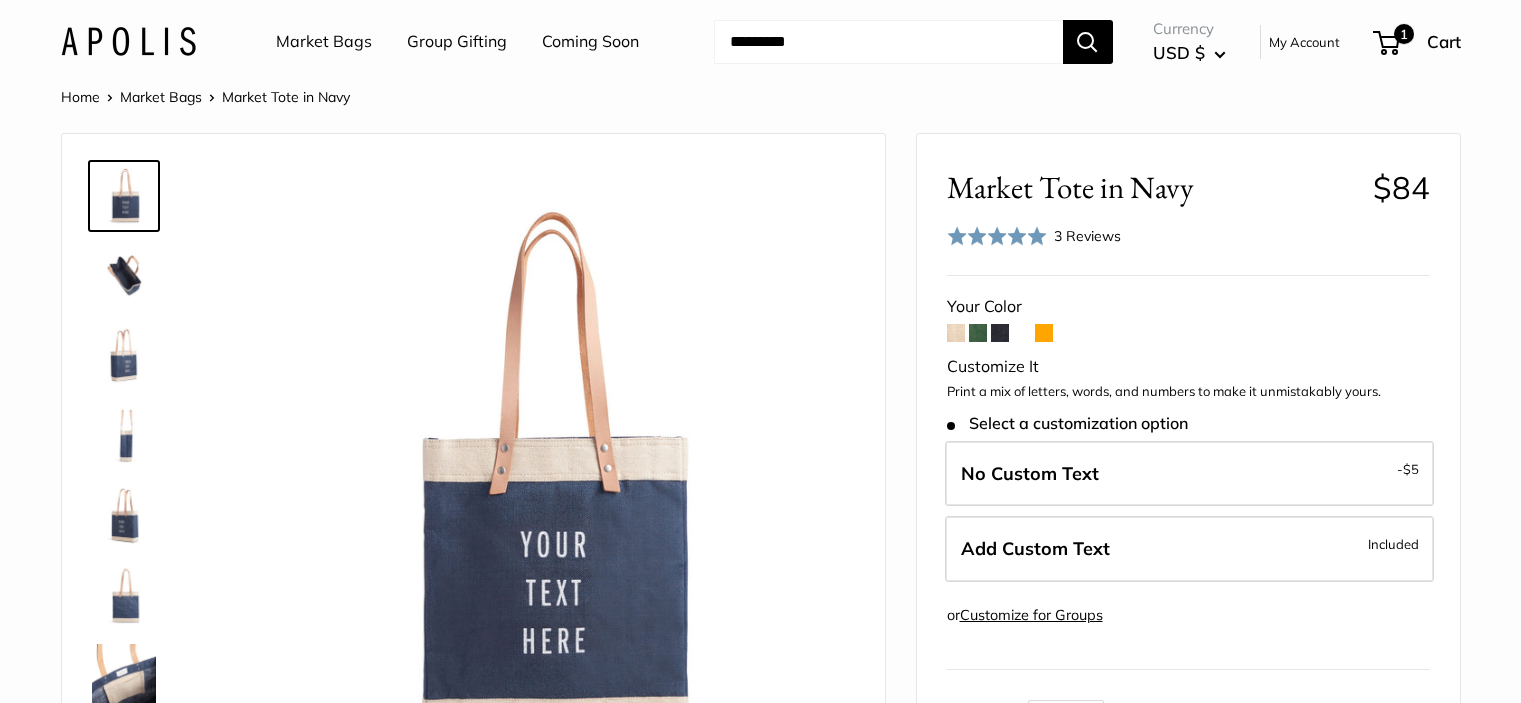 scroll, scrollTop: 0, scrollLeft: 0, axis: both 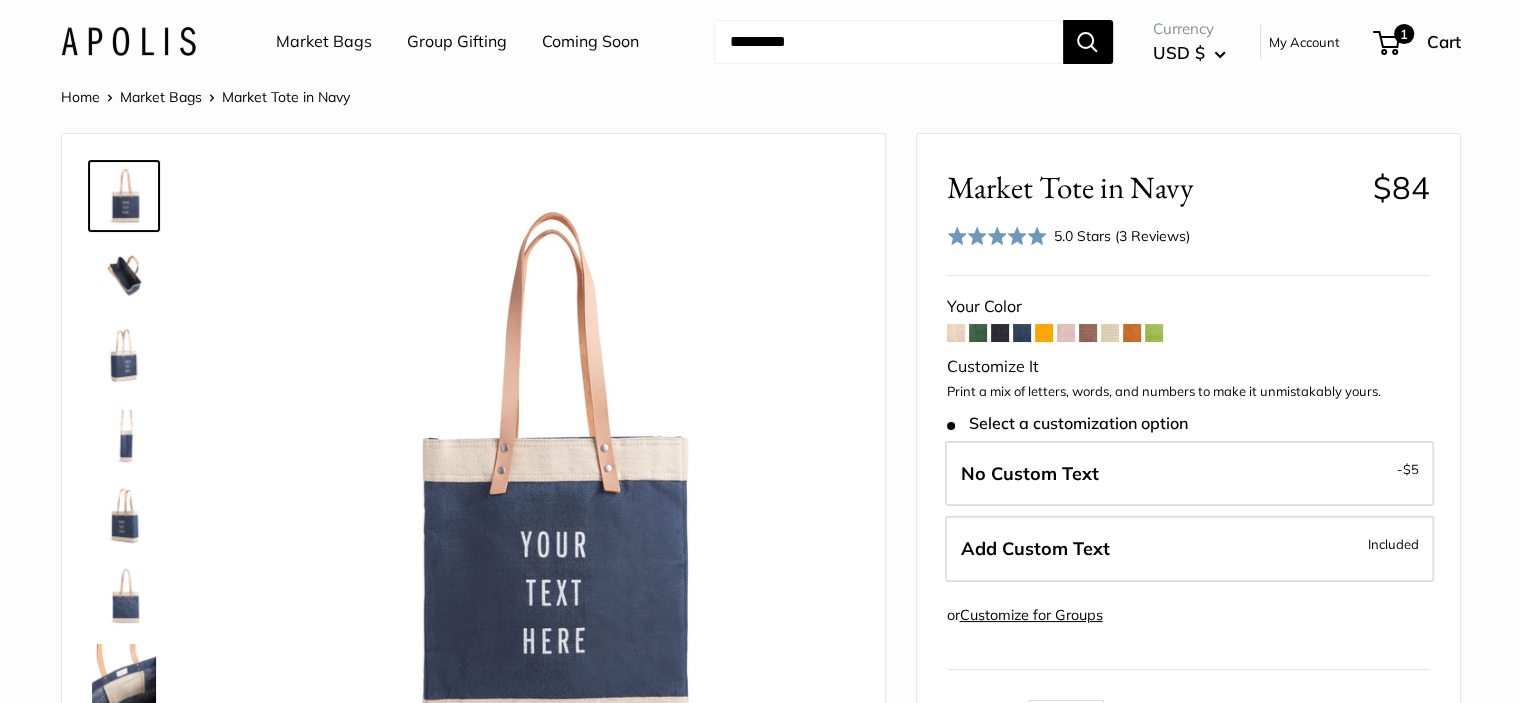 click at bounding box center (888, 42) 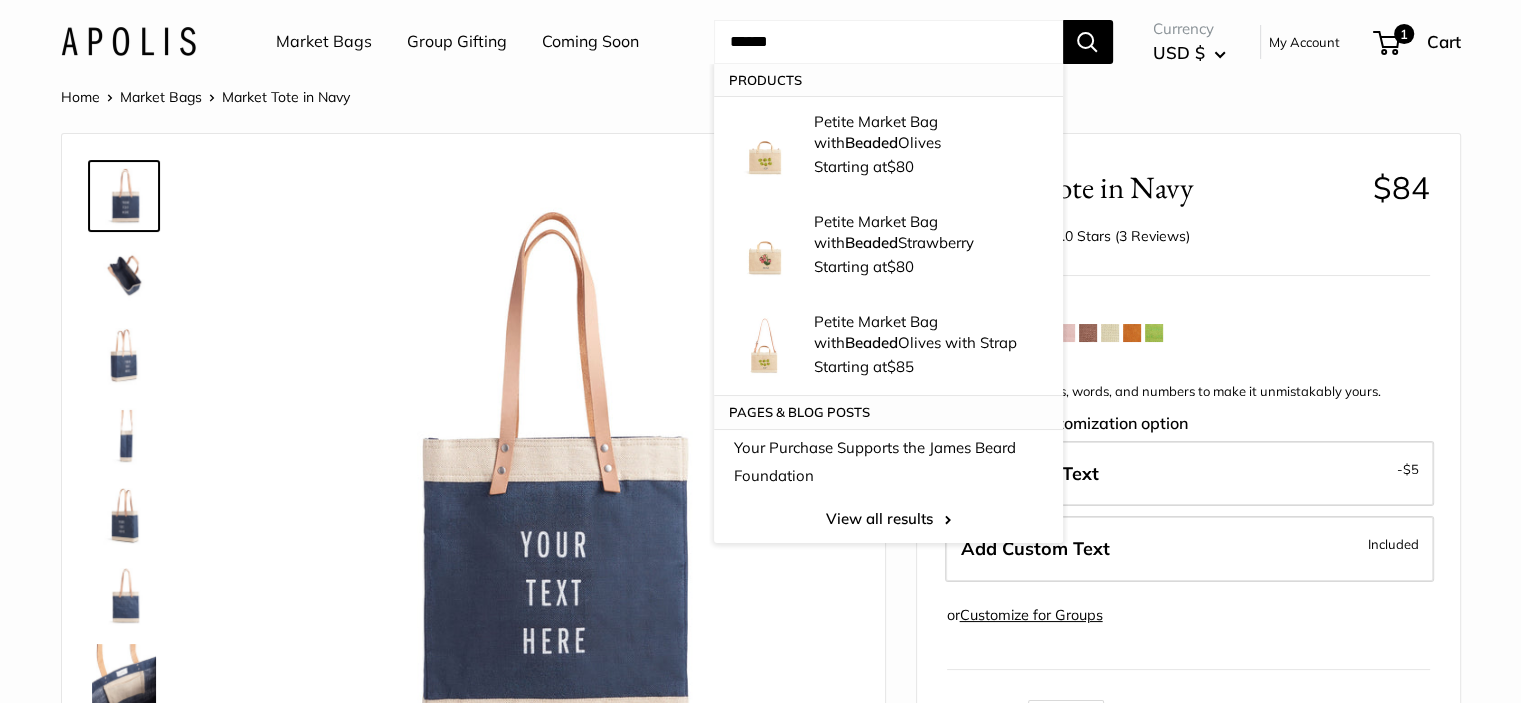 type on "******" 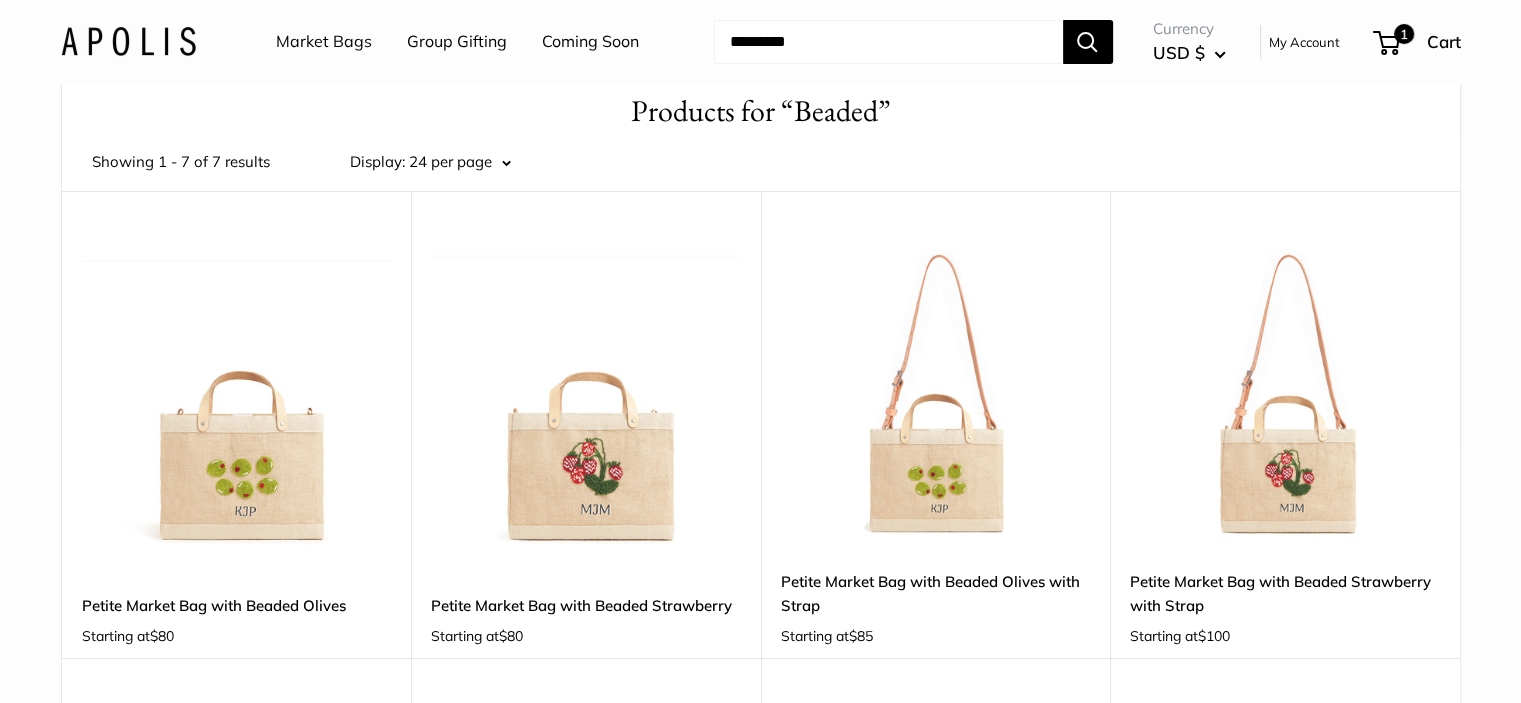 scroll, scrollTop: 300, scrollLeft: 0, axis: vertical 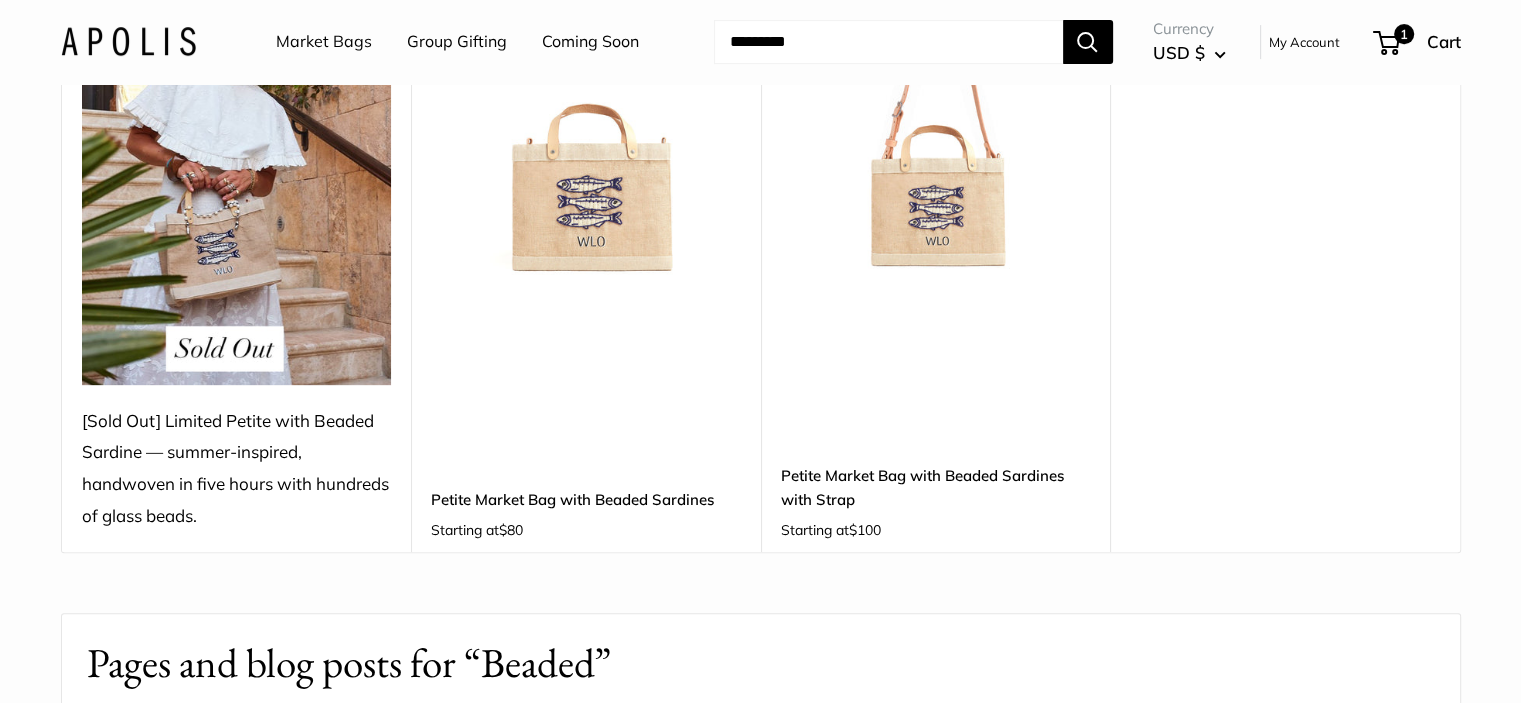click at bounding box center (586, 127) 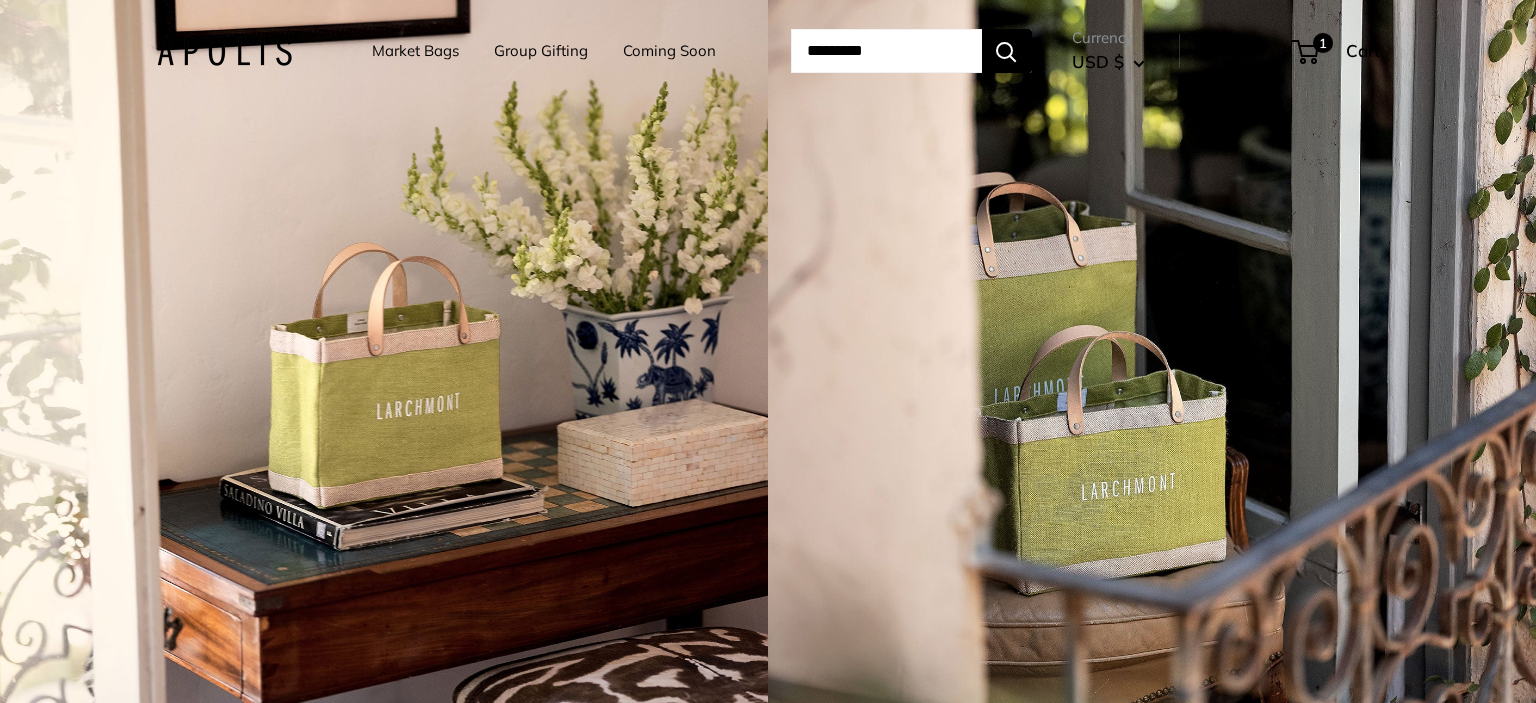 scroll, scrollTop: 0, scrollLeft: 0, axis: both 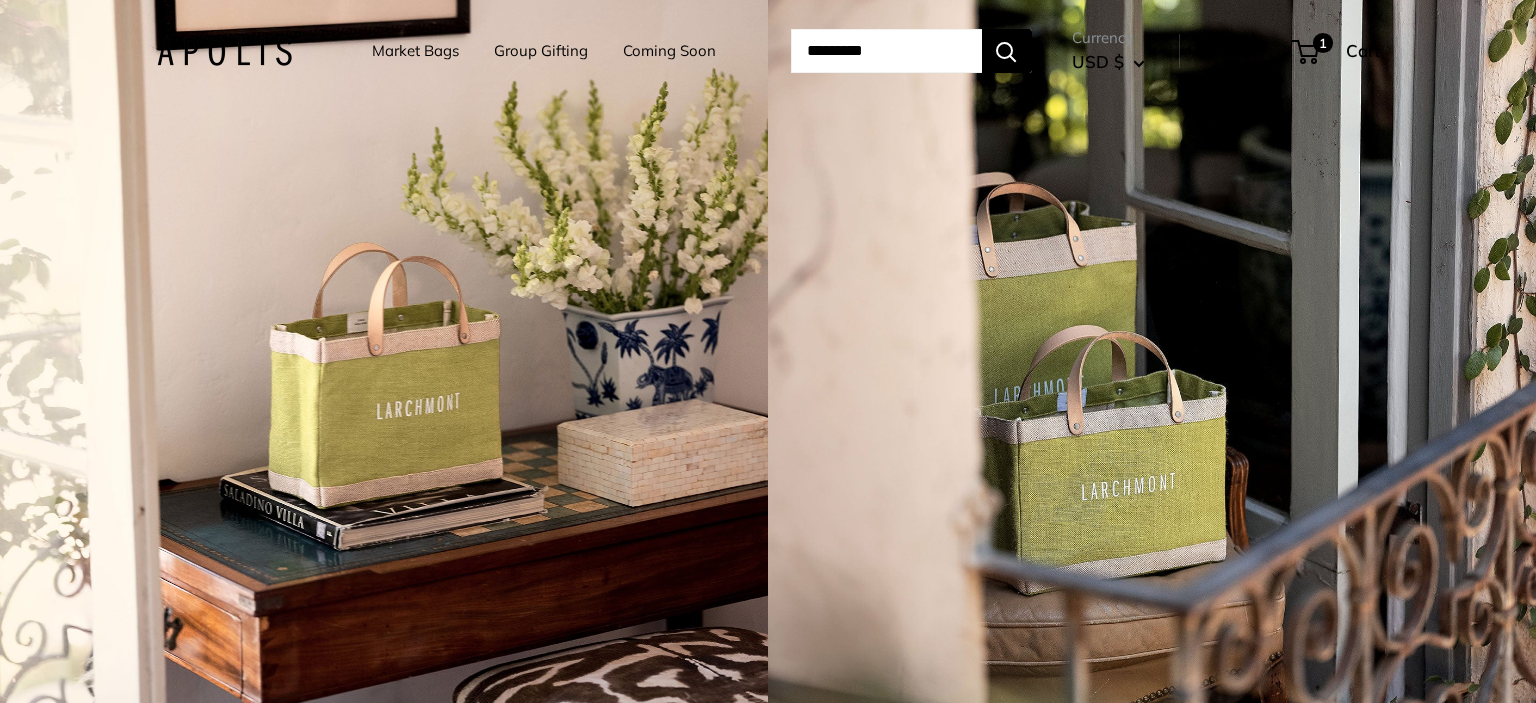 click at bounding box center (886, 51) 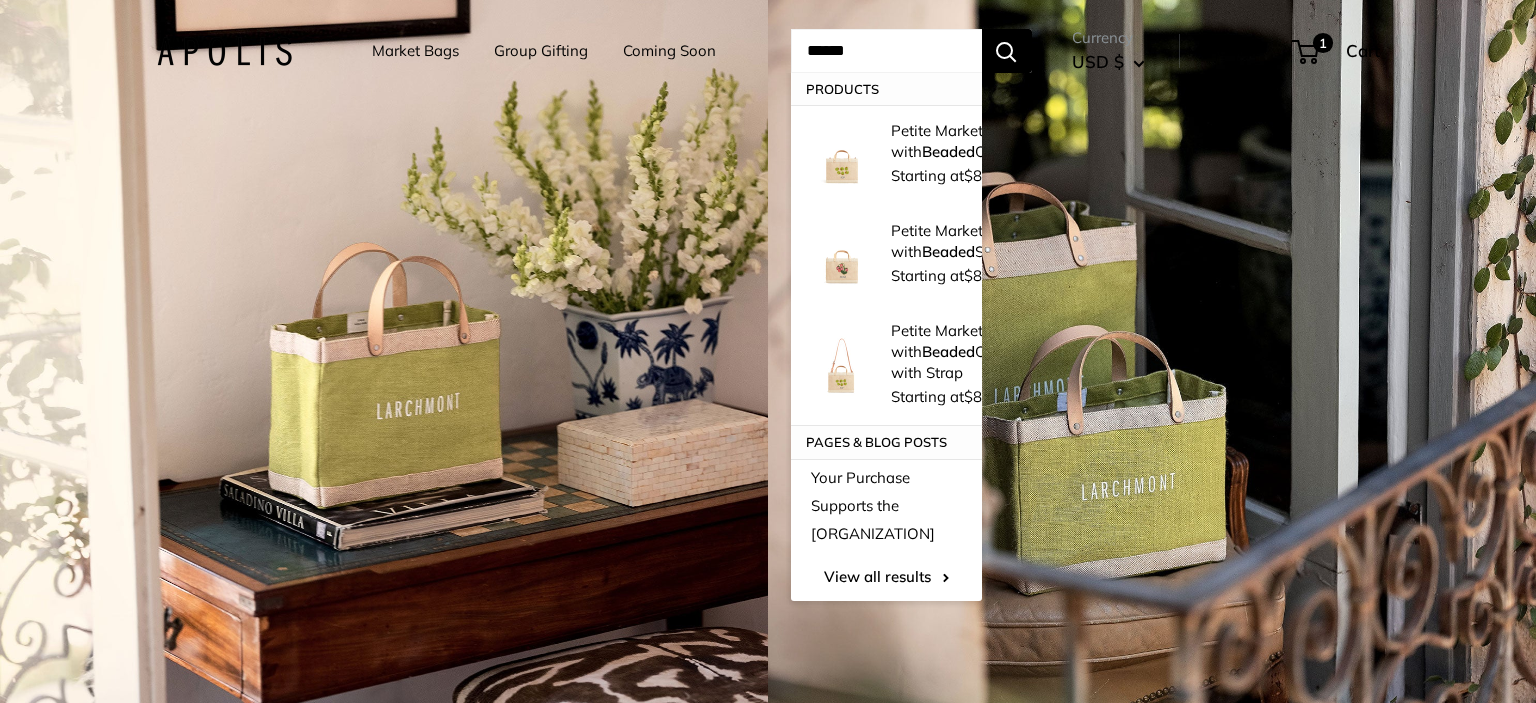 type on "******" 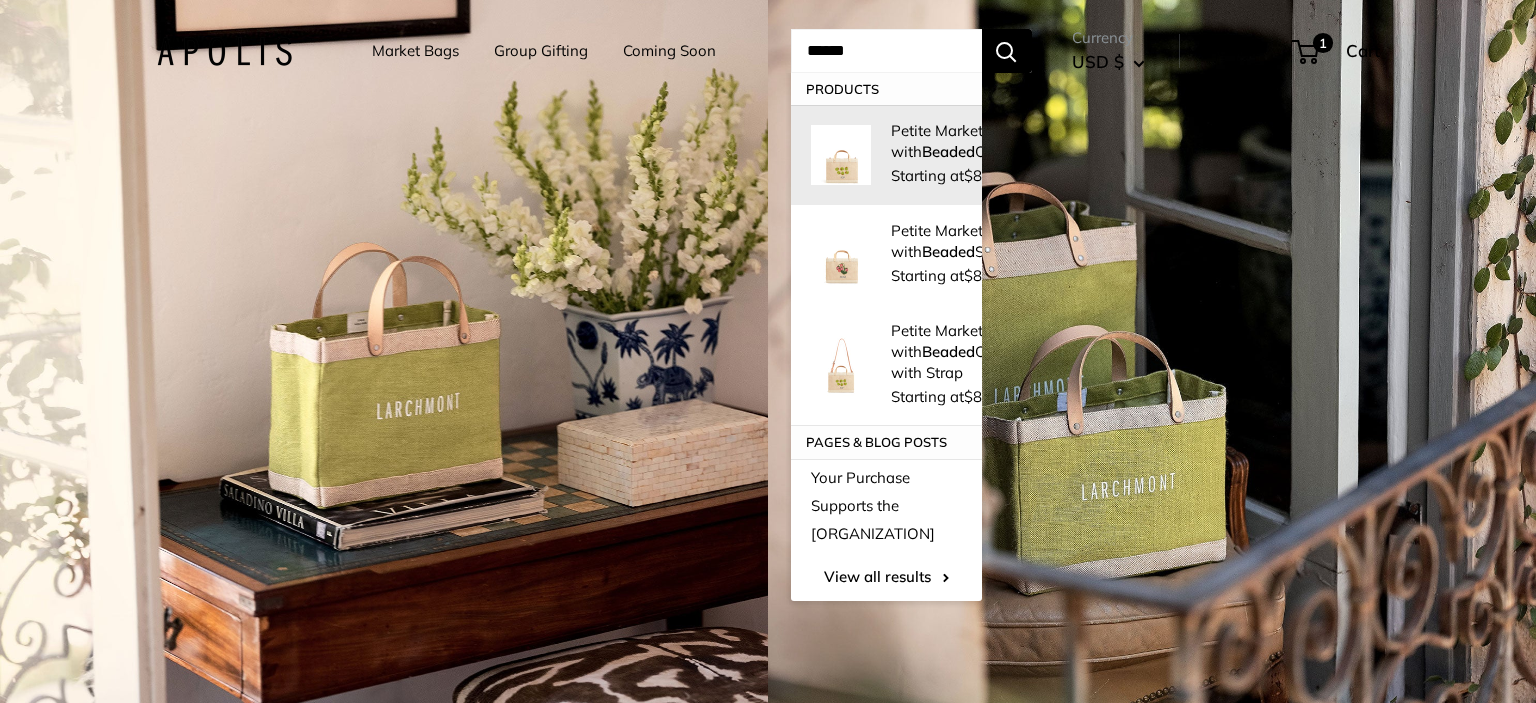 click on "Petite Market Bag with  Beaded  Olives" at bounding box center [954, 141] 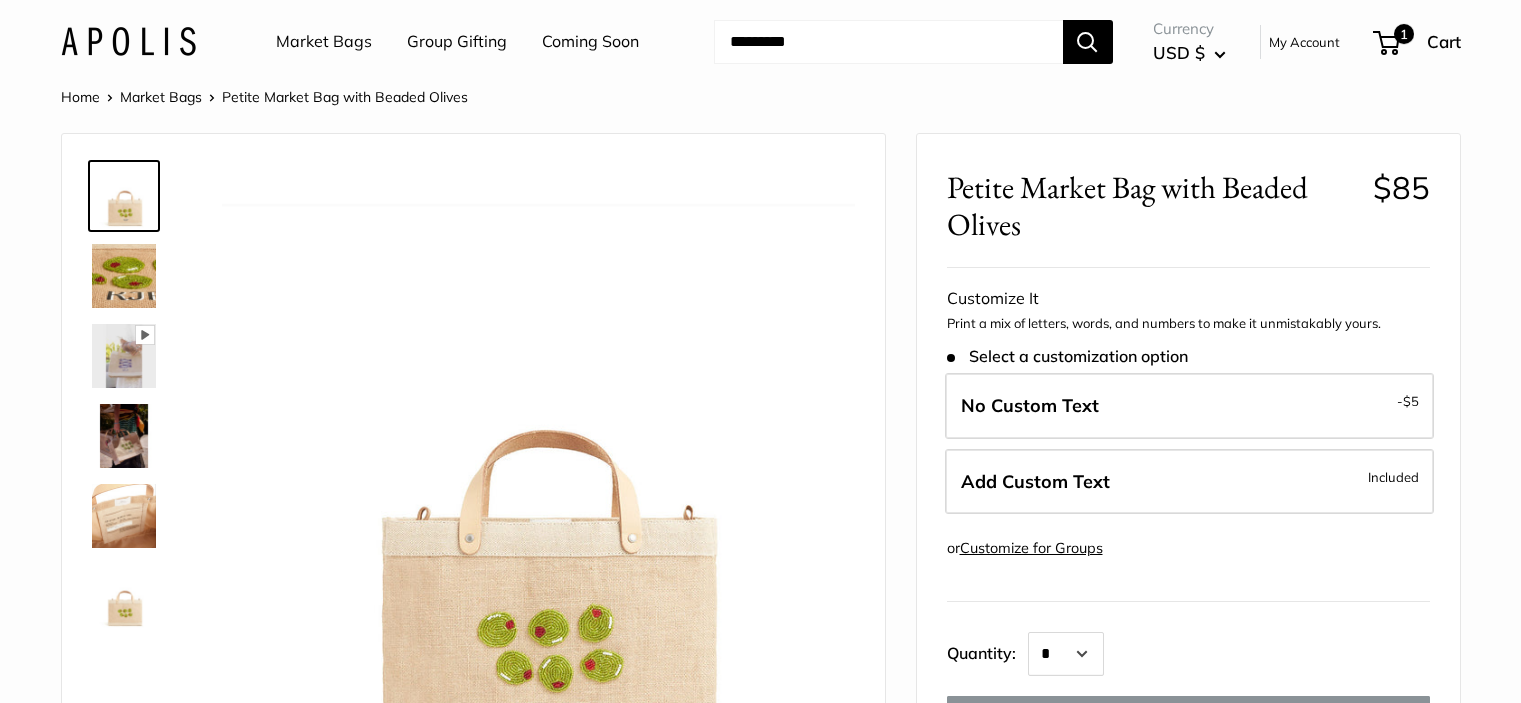 scroll, scrollTop: 0, scrollLeft: 0, axis: both 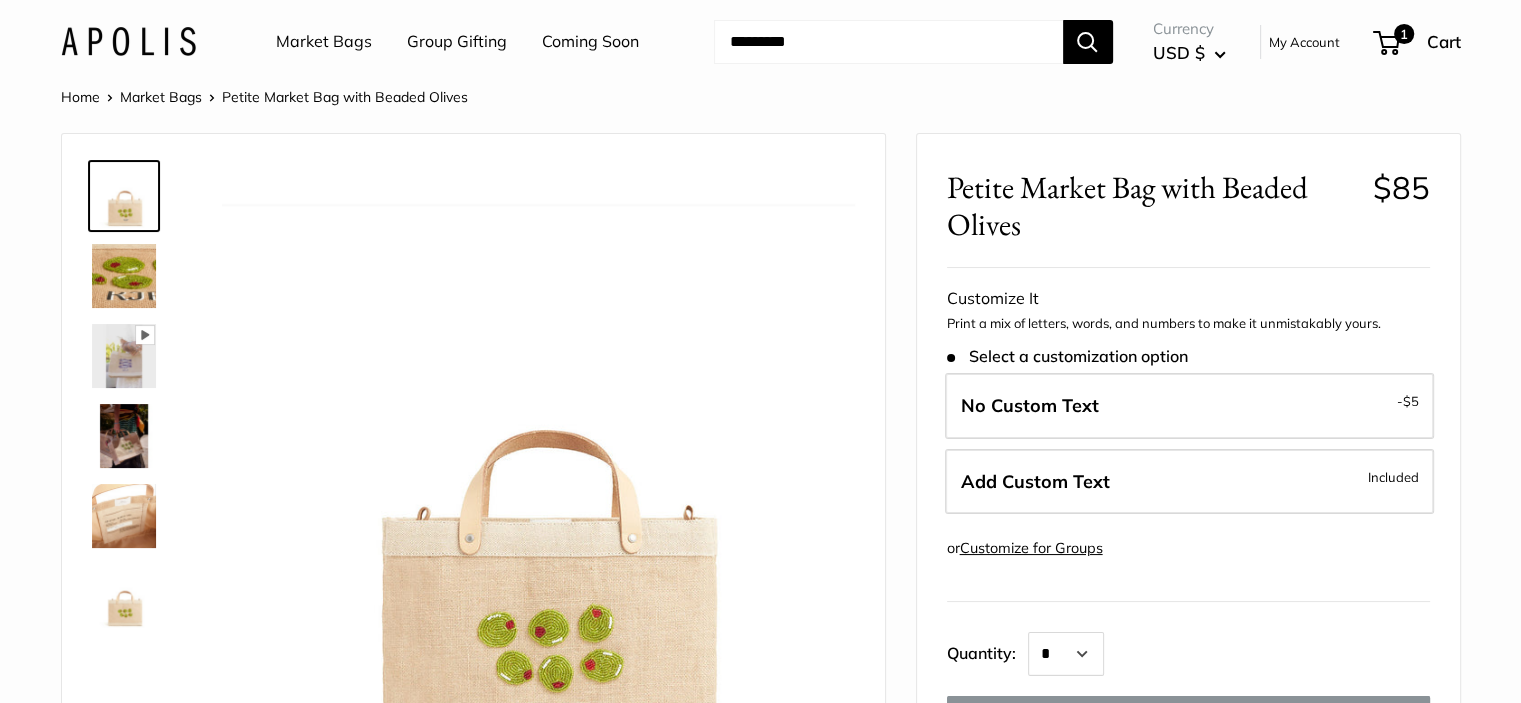 click at bounding box center [888, 42] 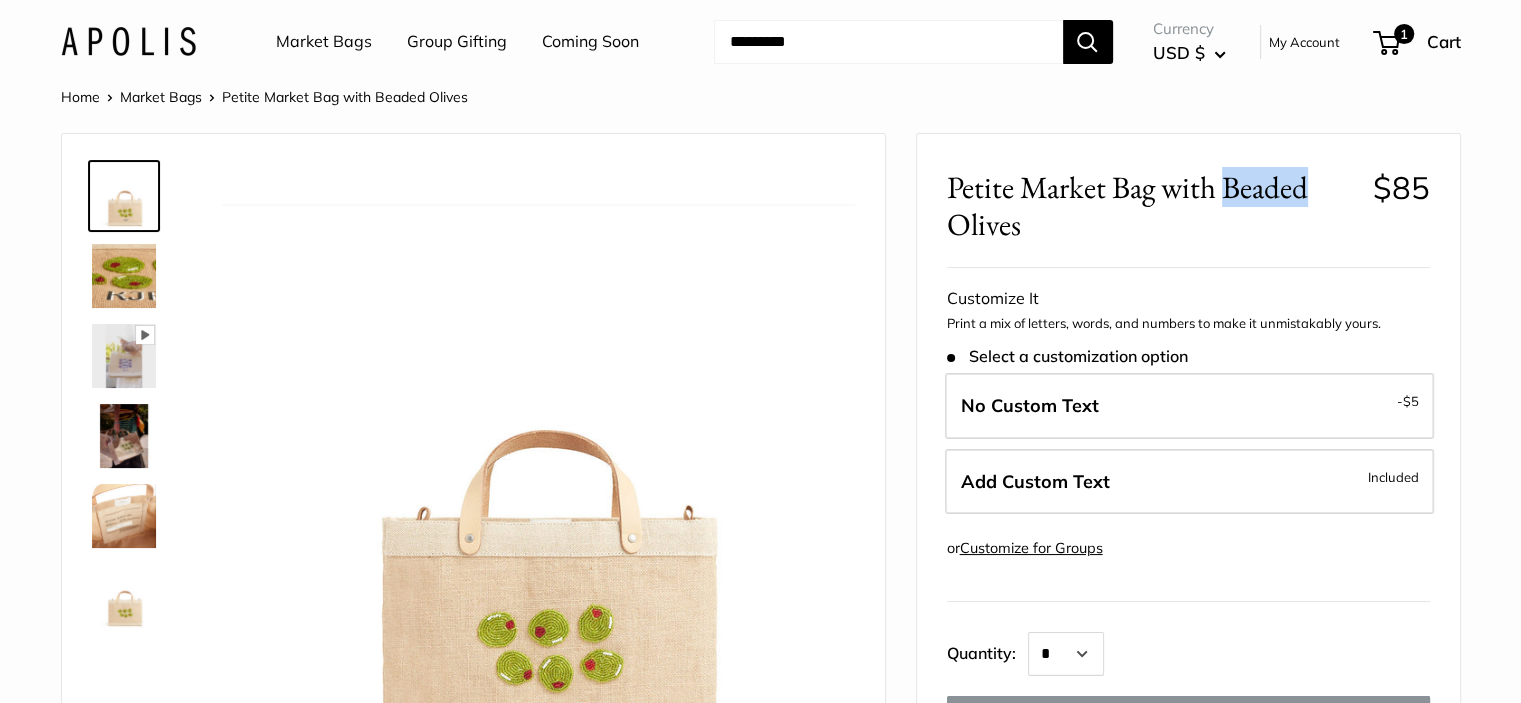 drag, startPoint x: 1264, startPoint y: 181, endPoint x: 1303, endPoint y: 181, distance: 39 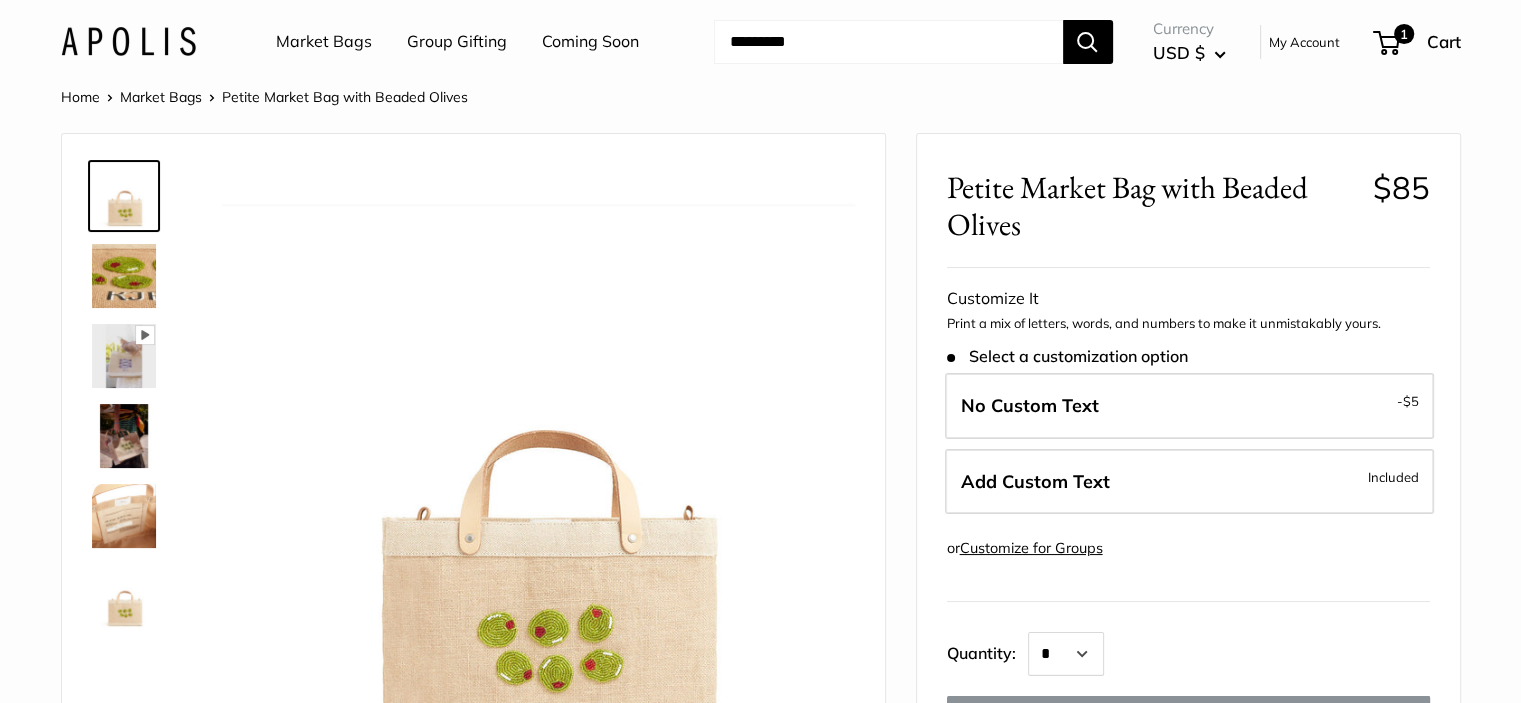 paste on "******" 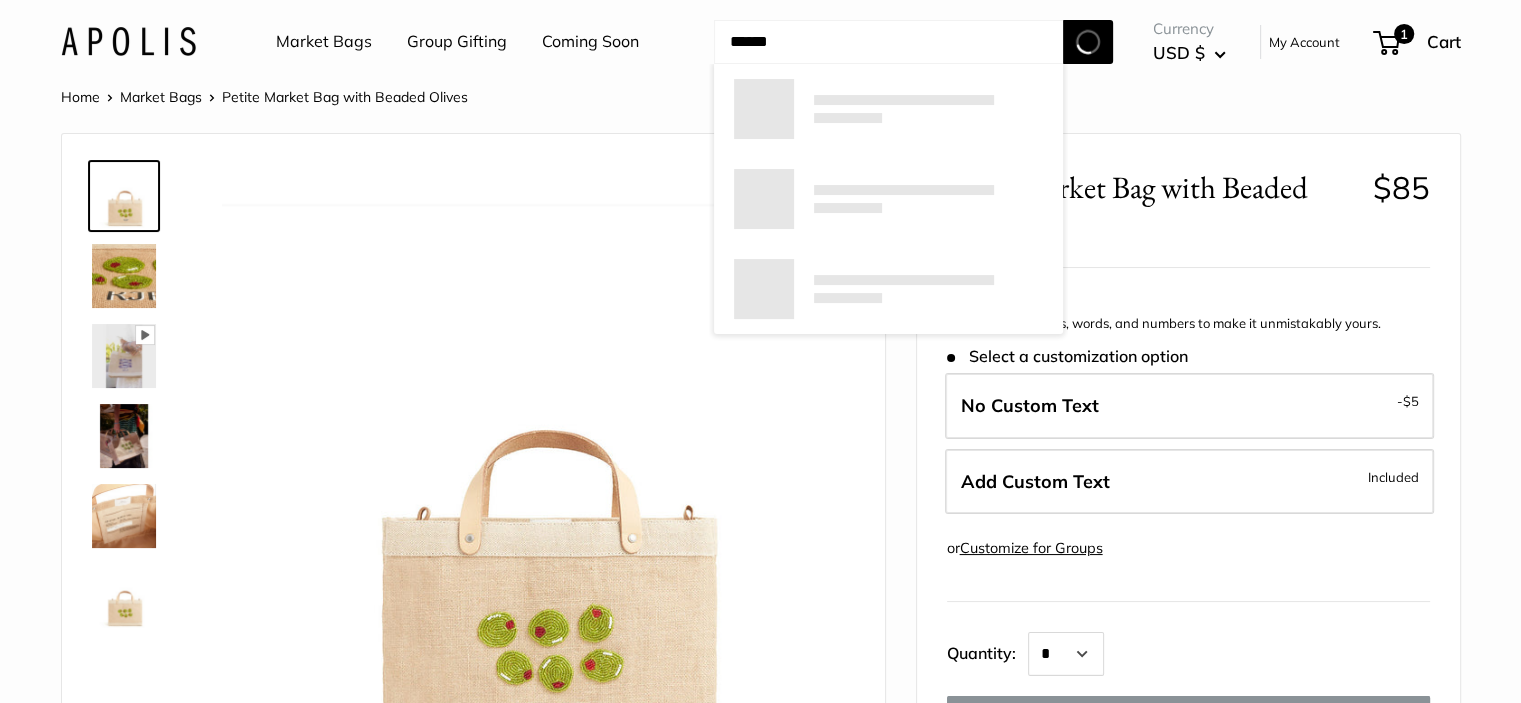 type on "******" 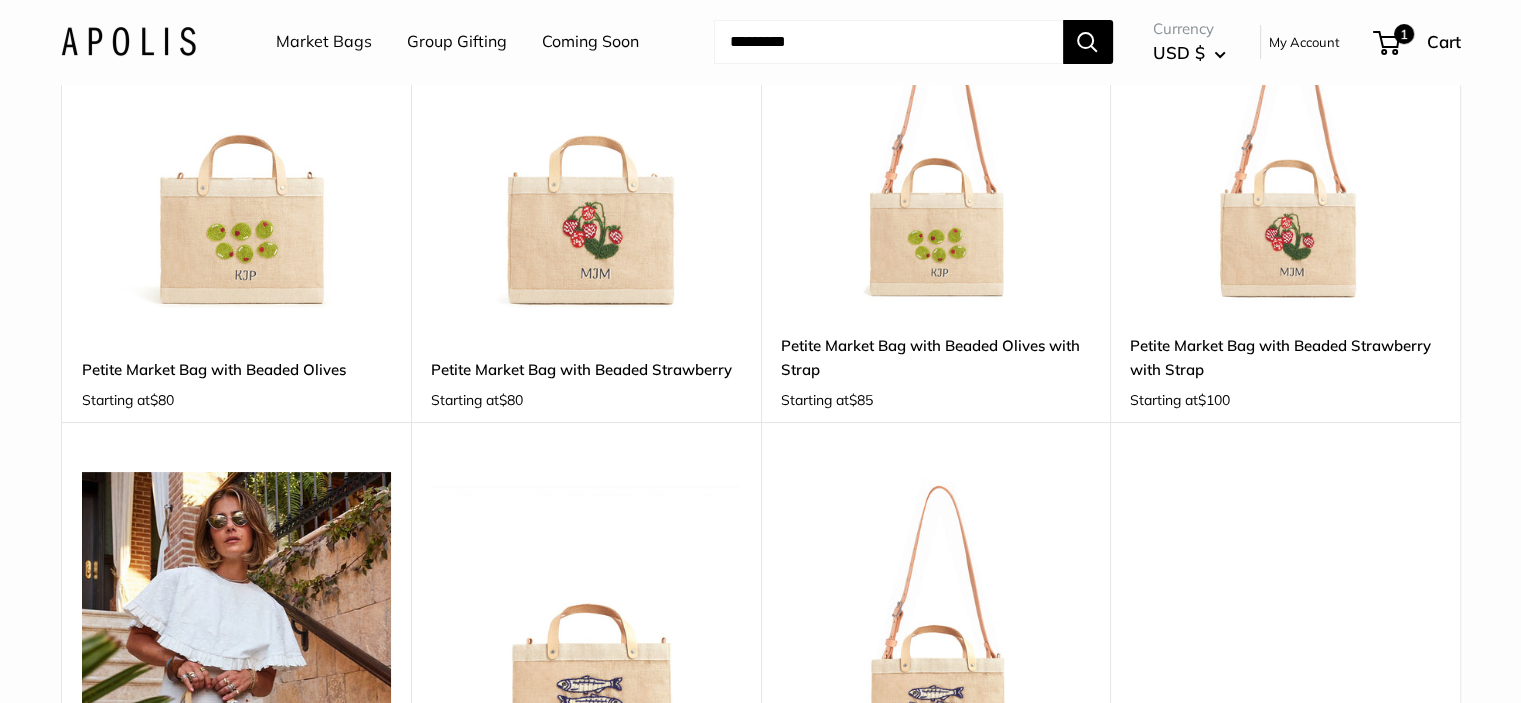 scroll, scrollTop: 300, scrollLeft: 0, axis: vertical 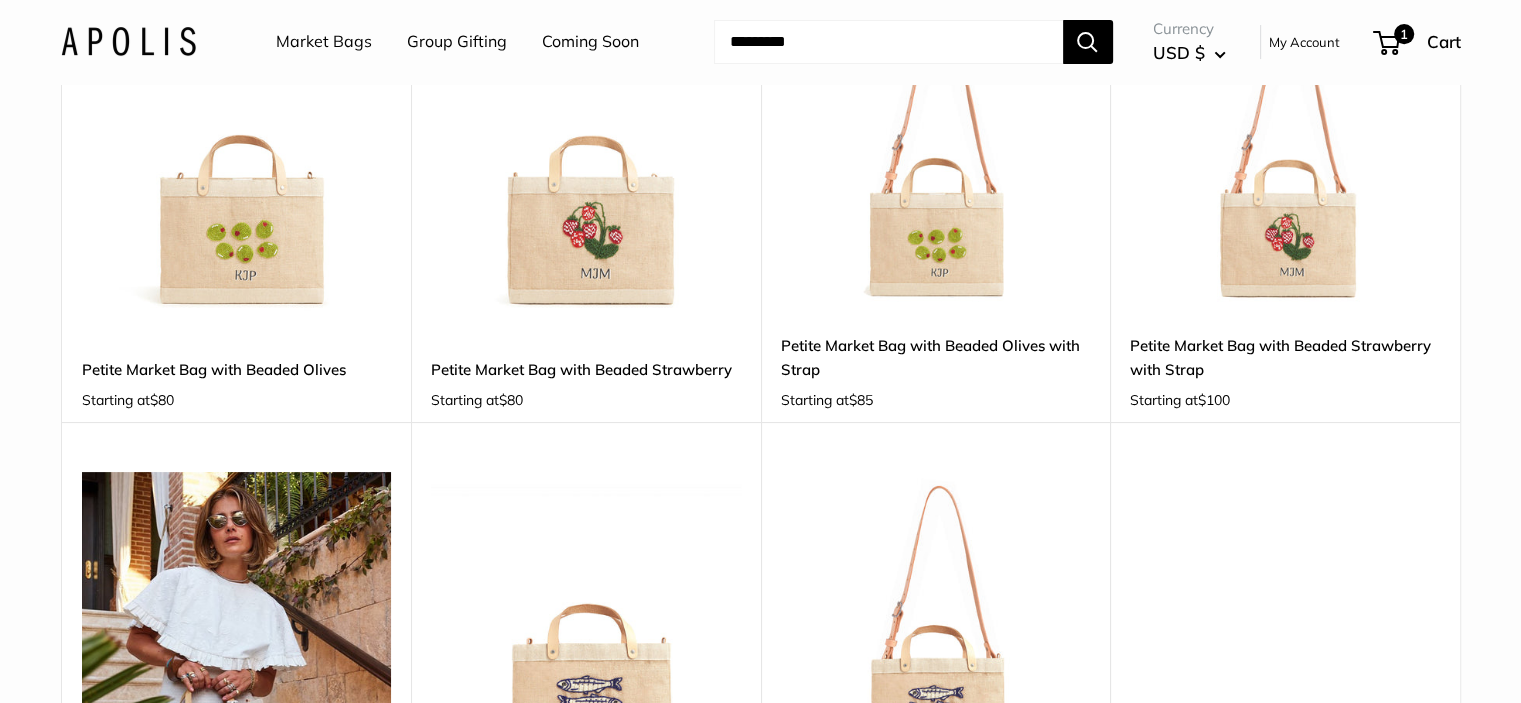 click on "Upgrade: Next Day Fulfillment
Customizable Text
Detachable Strap   Sturdy & Spill Resistant New
Petite Market Bag with Beaded Olives with Strap
Starting at  $85
Shop & Customize
Customize for Groups" at bounding box center [936, 188] 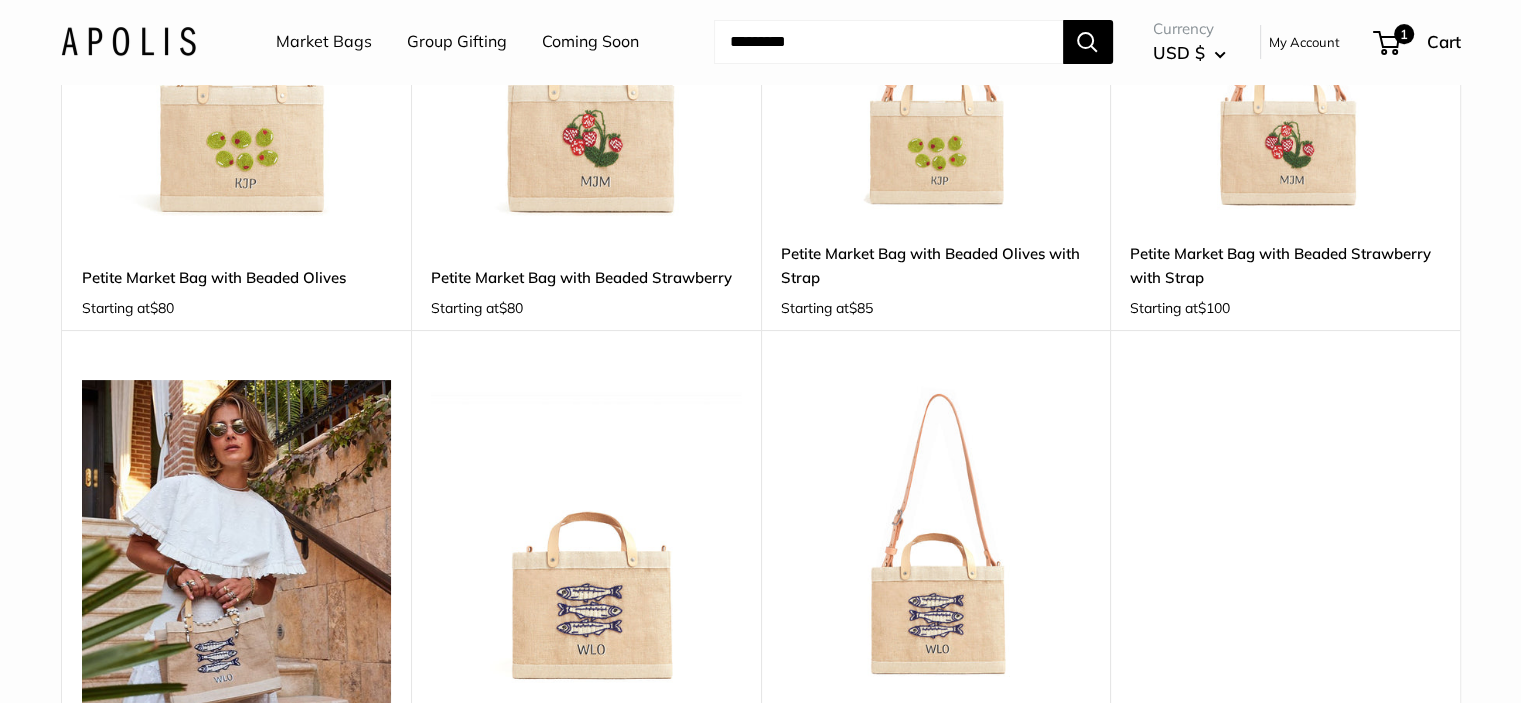 scroll, scrollTop: 500, scrollLeft: 0, axis: vertical 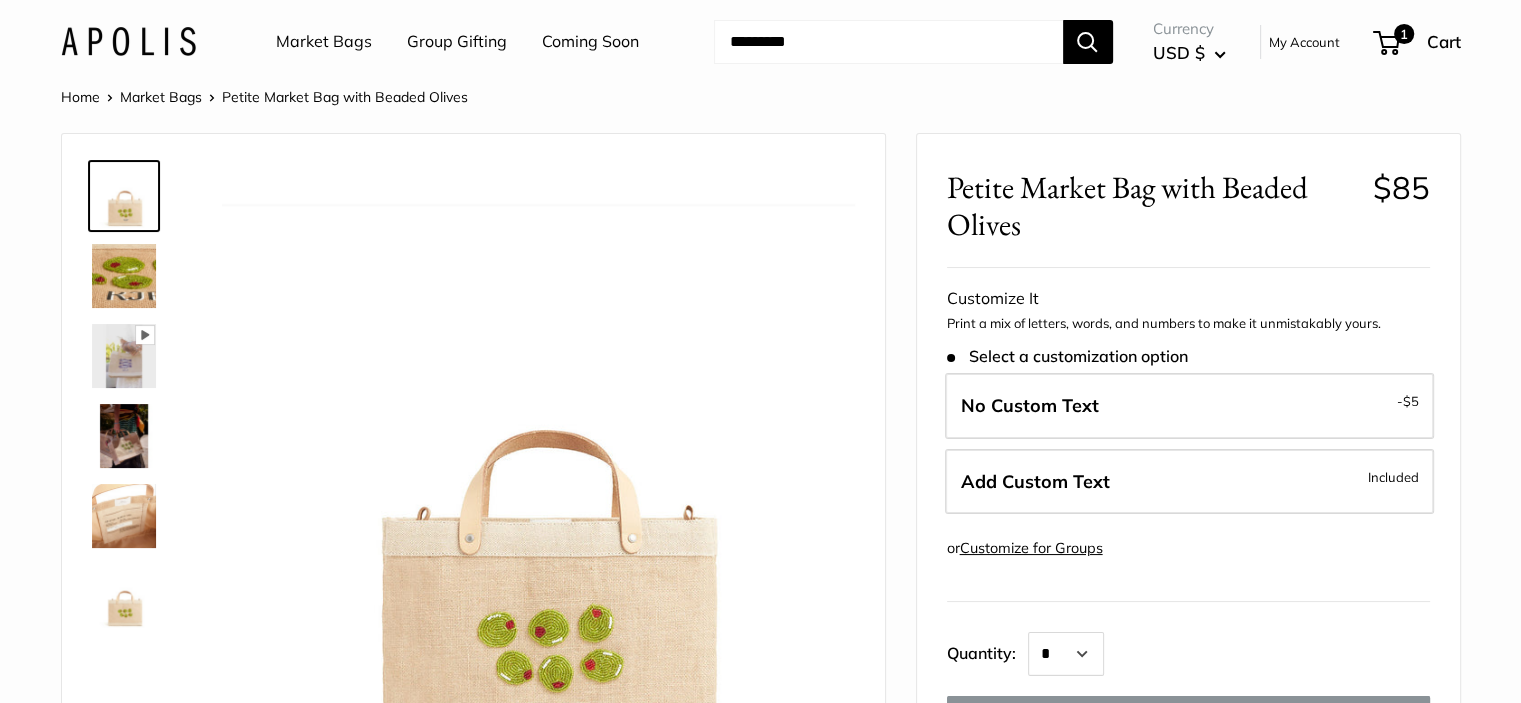 click on "Add Custom Text
Included" at bounding box center (1189, 482) 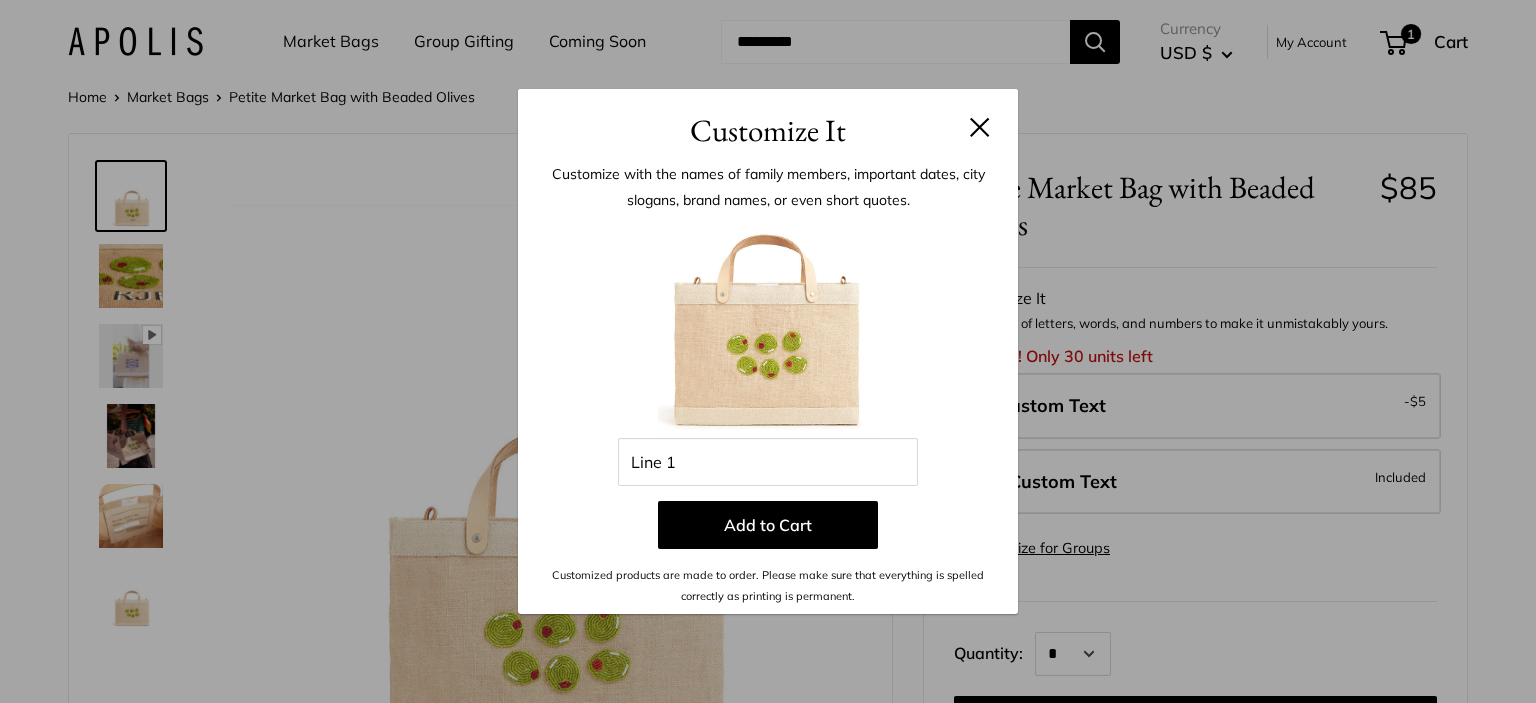click at bounding box center (980, 127) 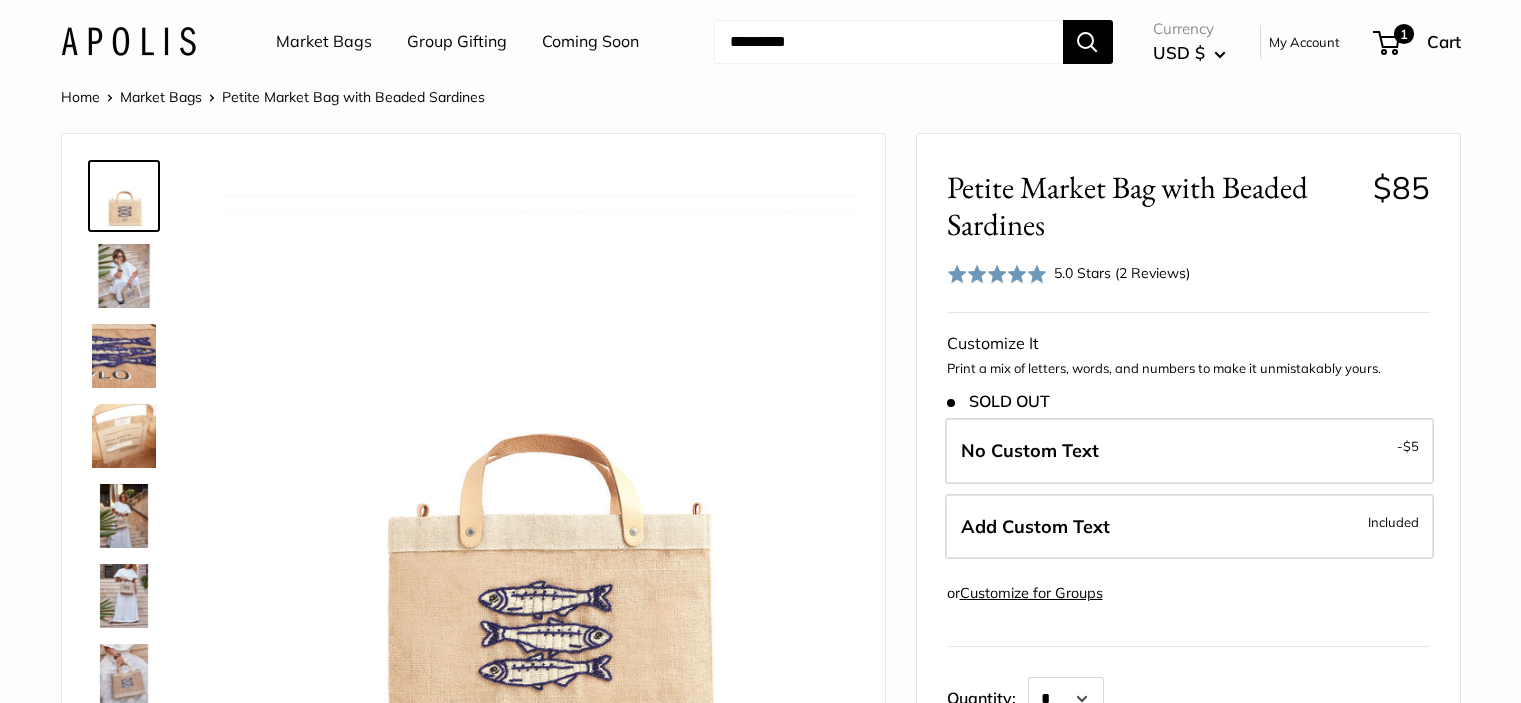 scroll, scrollTop: 0, scrollLeft: 0, axis: both 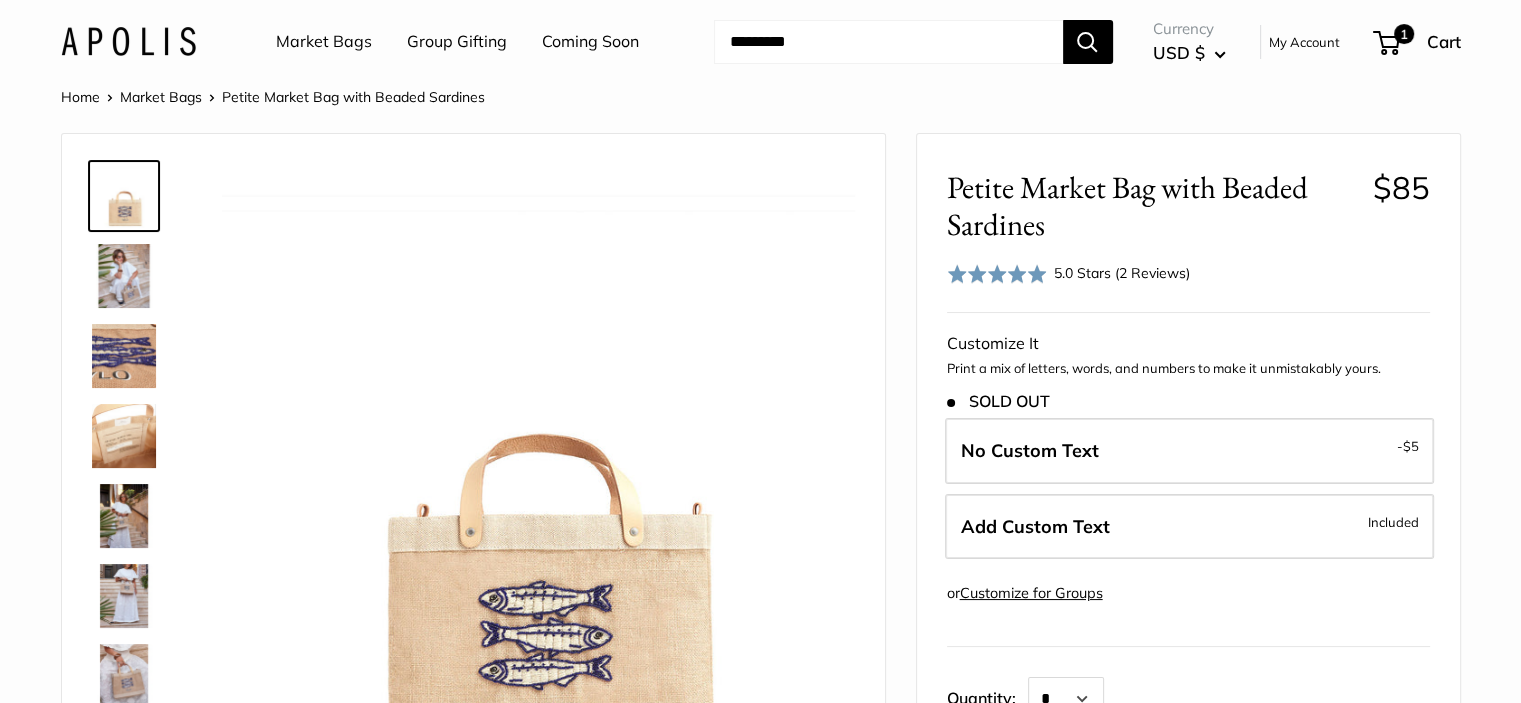 click on "No Custom Text
- $5" at bounding box center (1189, 451) 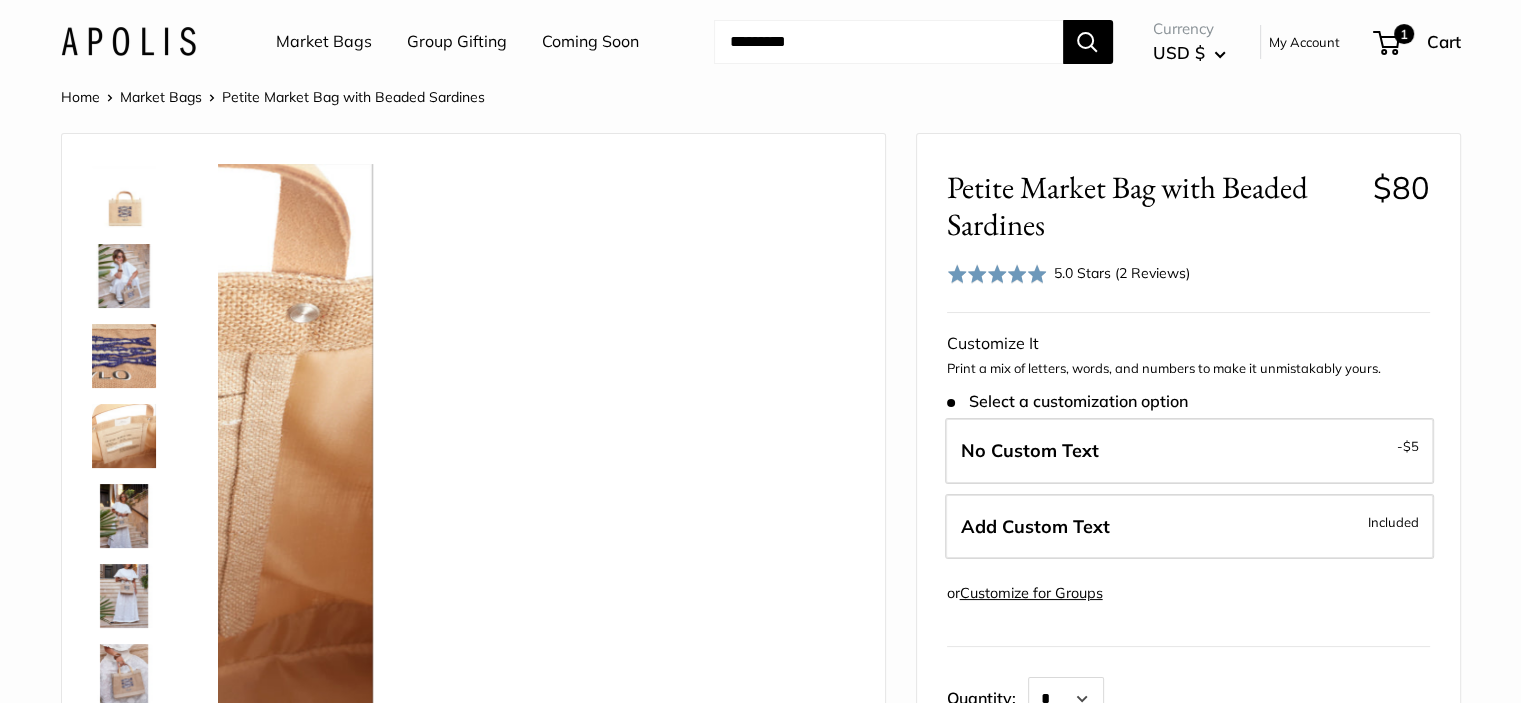 scroll, scrollTop: 288, scrollLeft: 0, axis: vertical 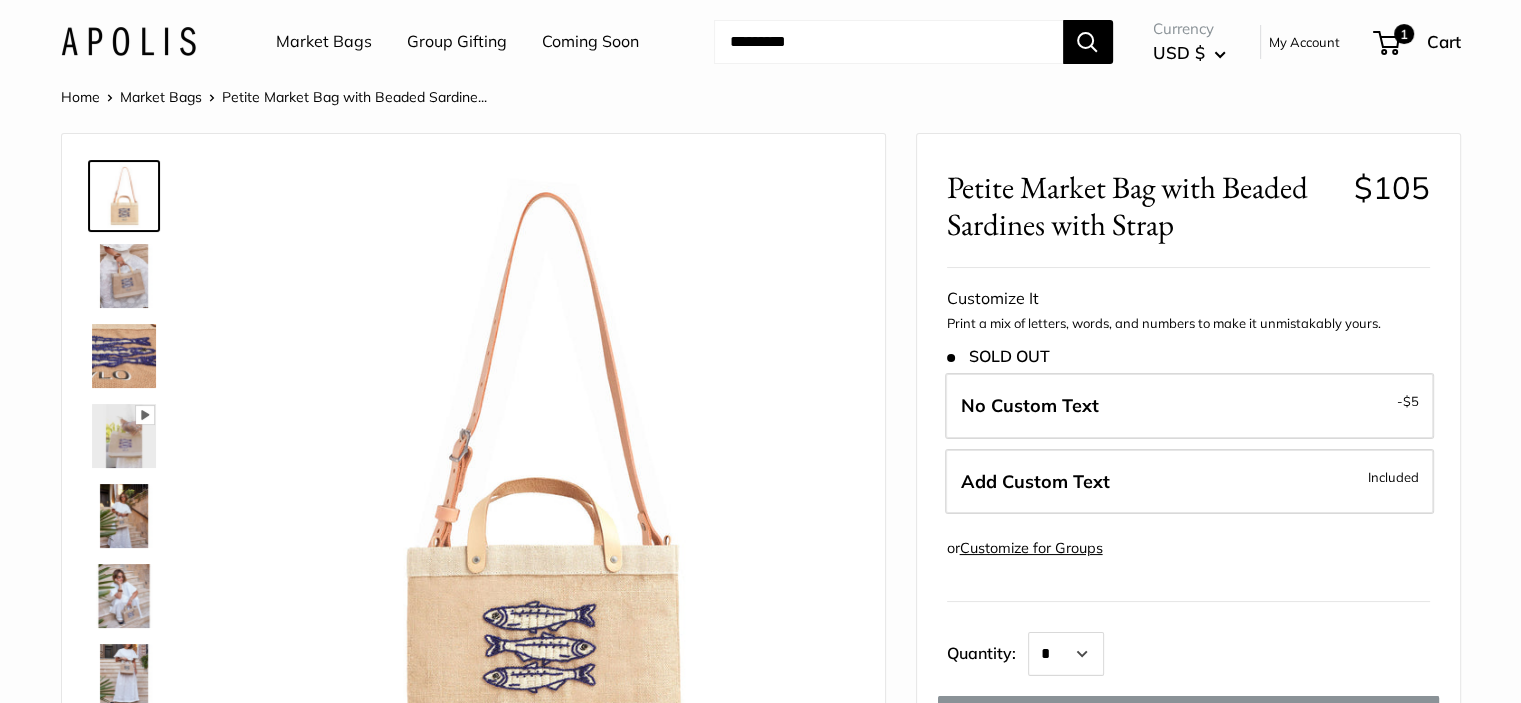 click on "Add Custom Text
Included" at bounding box center (1189, 482) 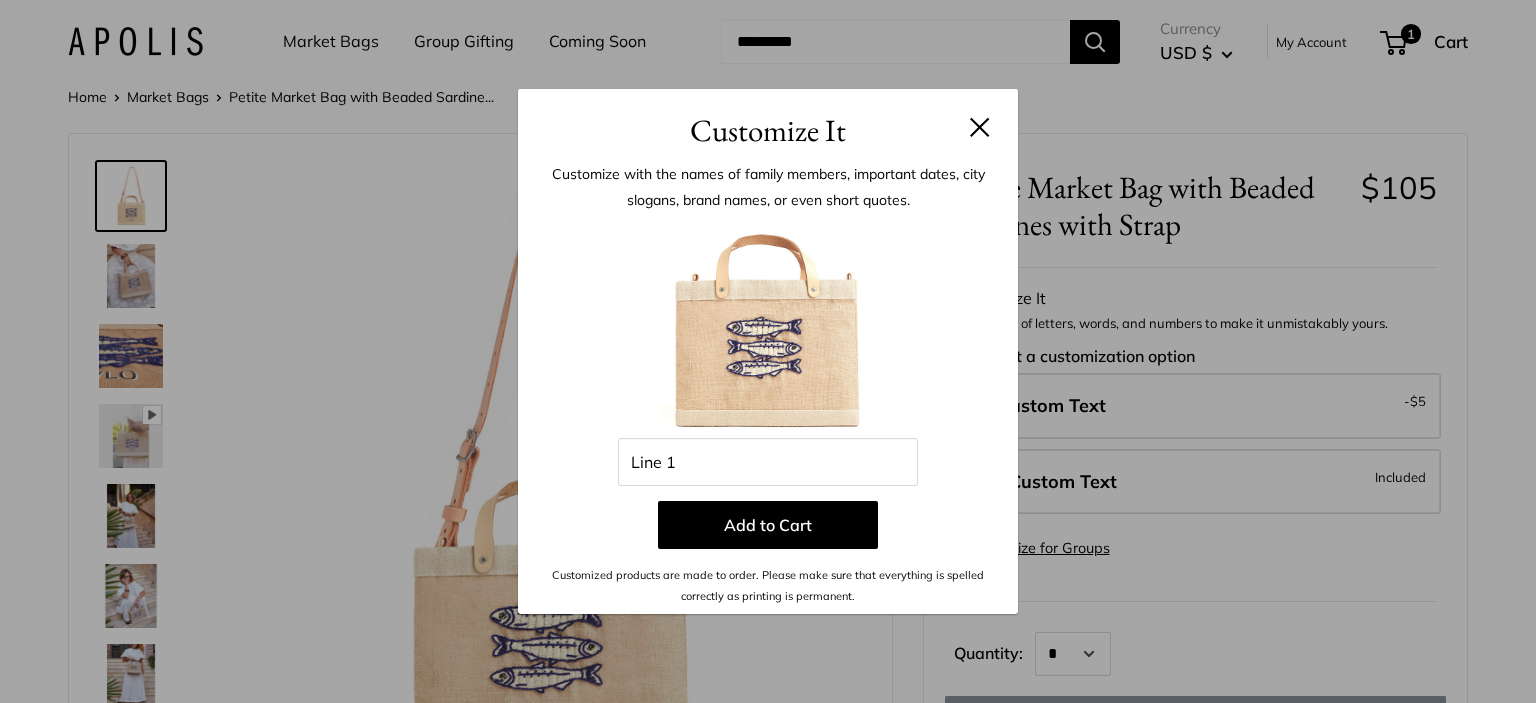 click at bounding box center (980, 127) 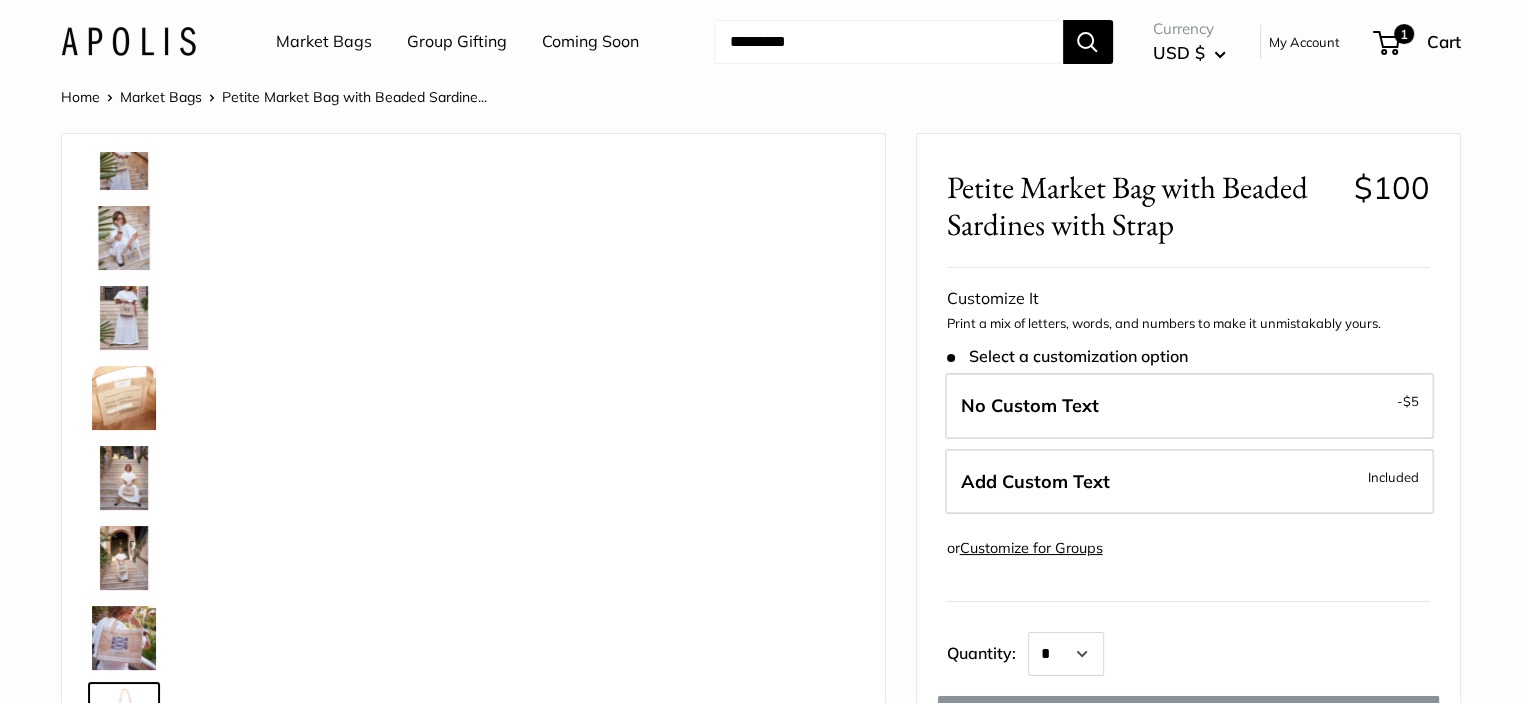 scroll, scrollTop: 368, scrollLeft: 0, axis: vertical 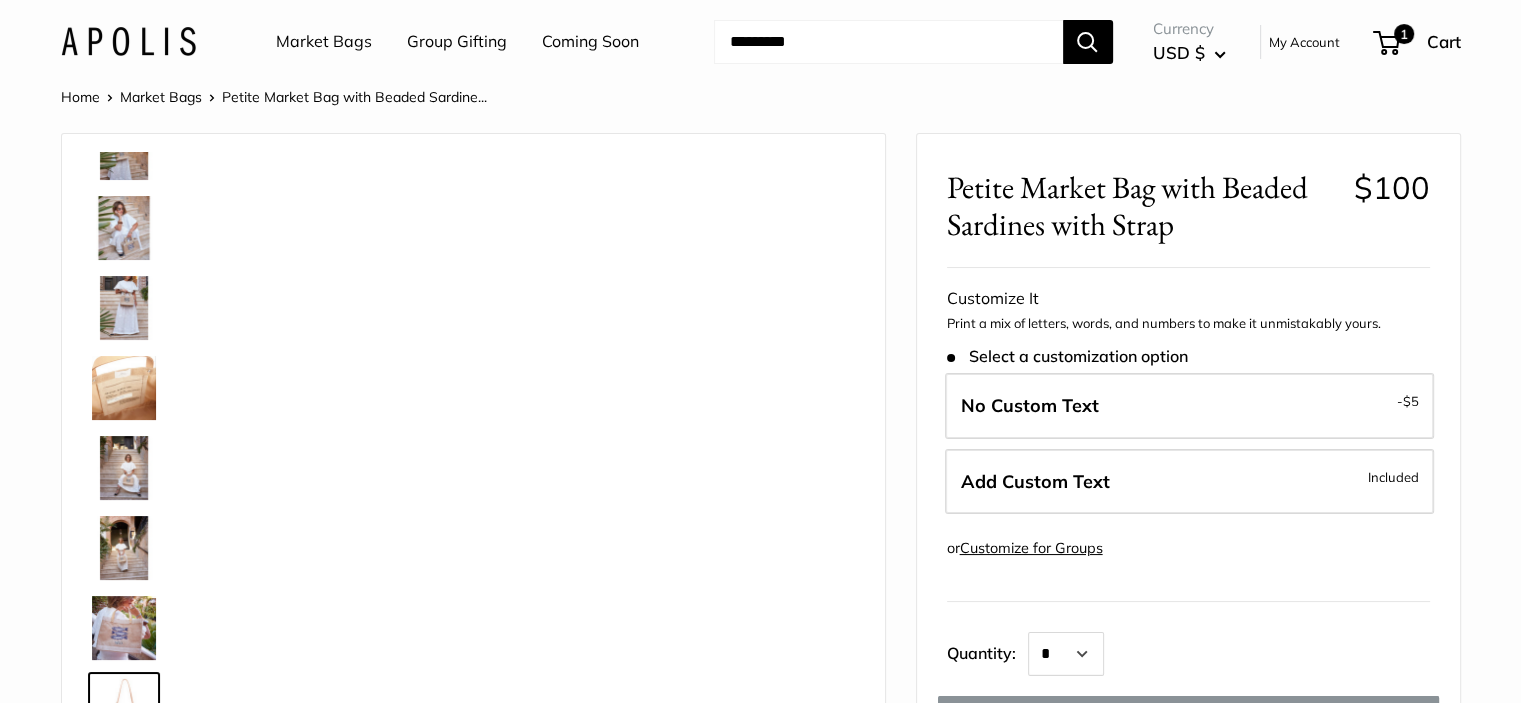 click on "No Custom Text
- $5" at bounding box center (1189, 406) 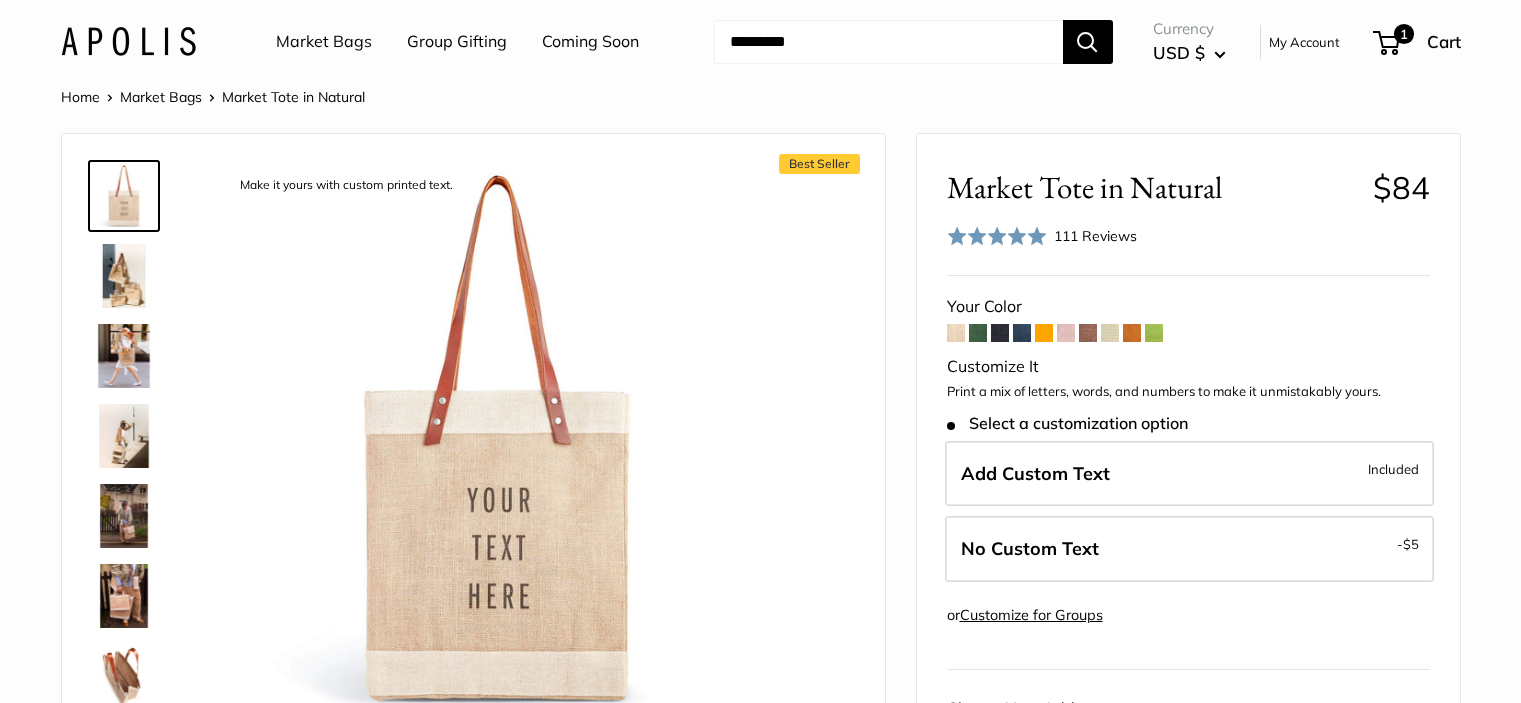 scroll, scrollTop: 0, scrollLeft: 0, axis: both 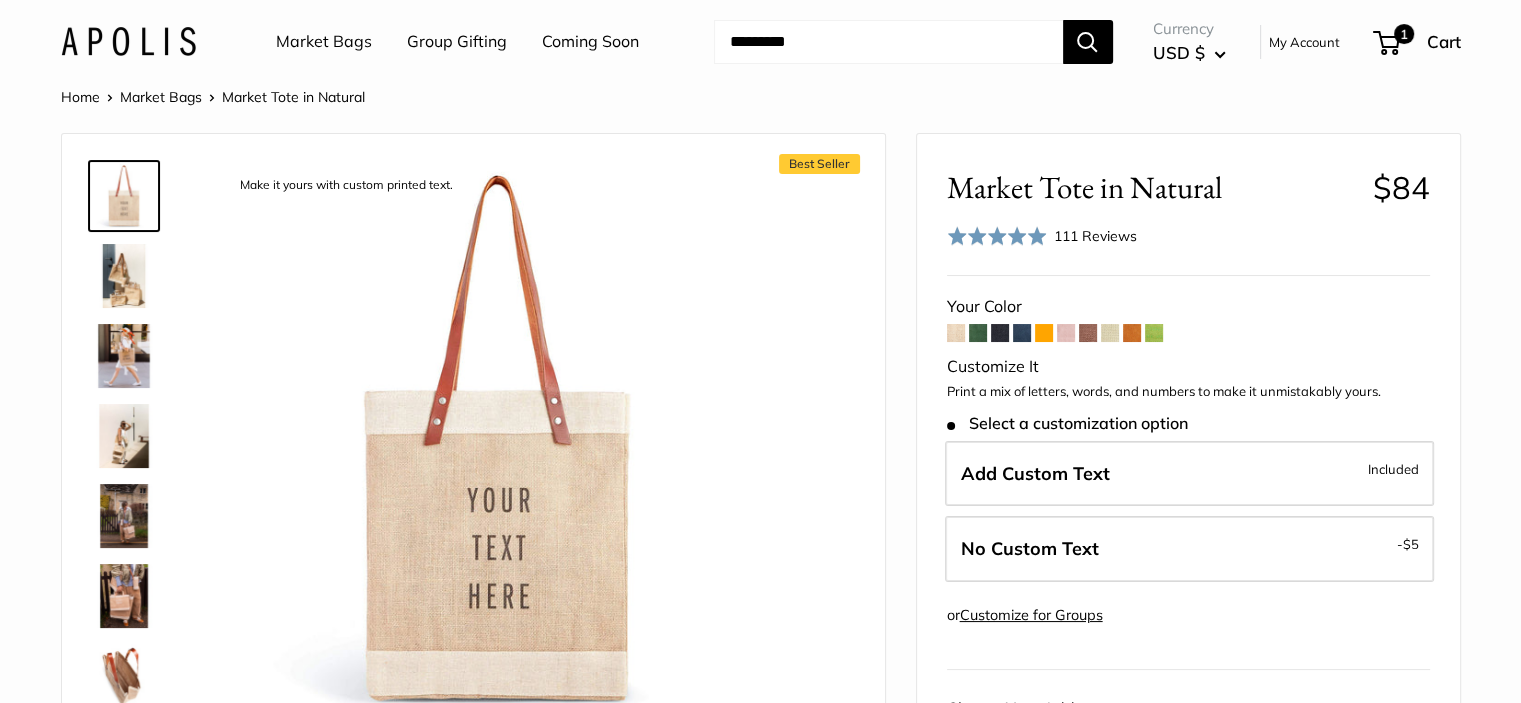click on "Add Custom Text
Included" at bounding box center (1189, 474) 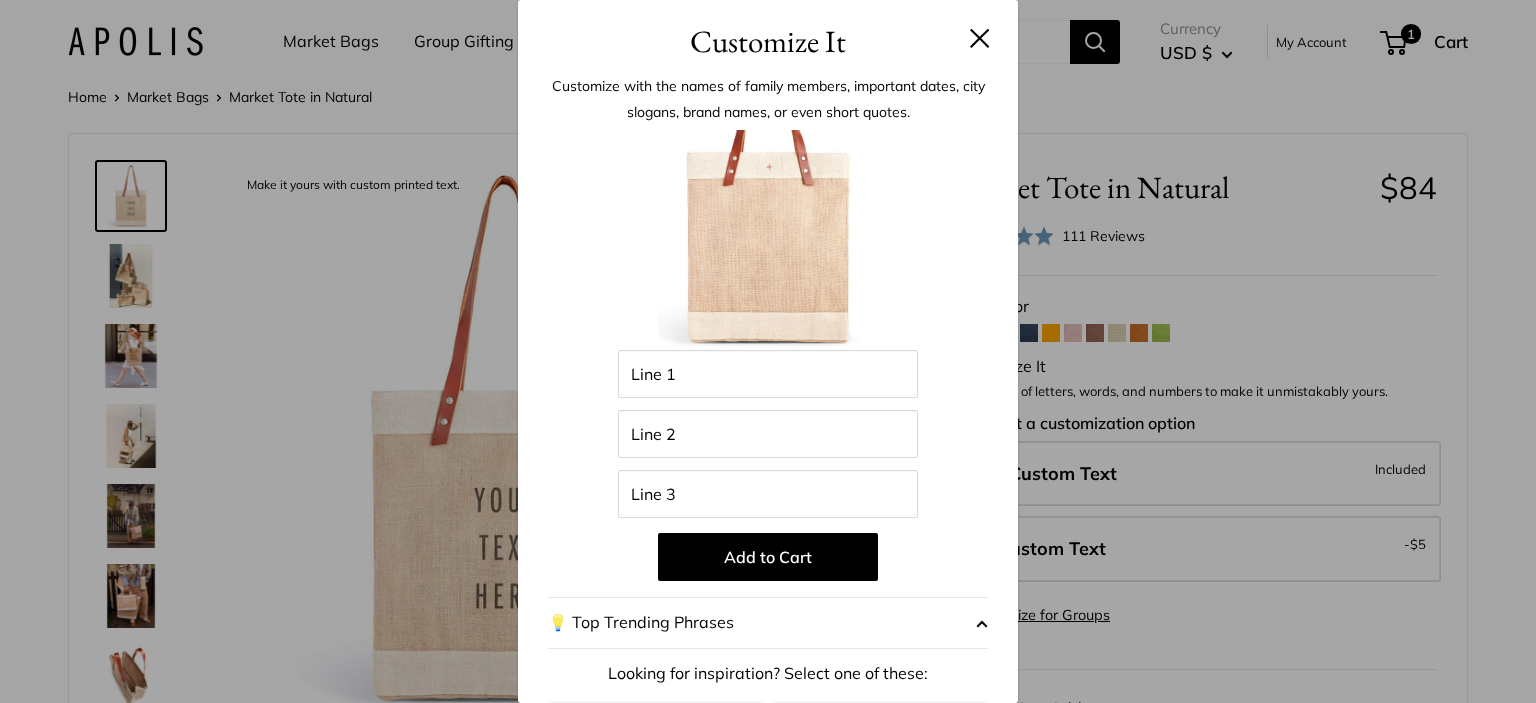 scroll, scrollTop: 0, scrollLeft: 0, axis: both 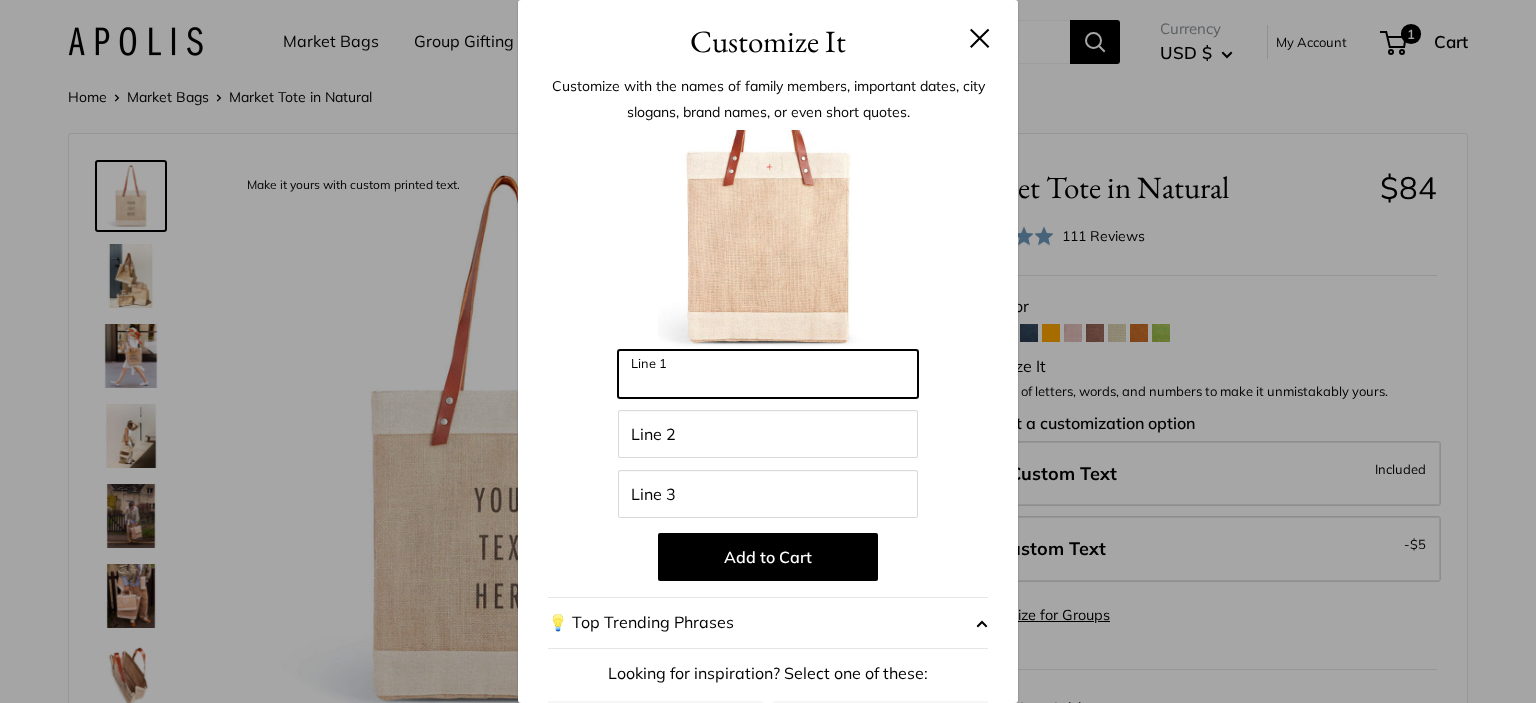 click on "Line 1" at bounding box center (768, 374) 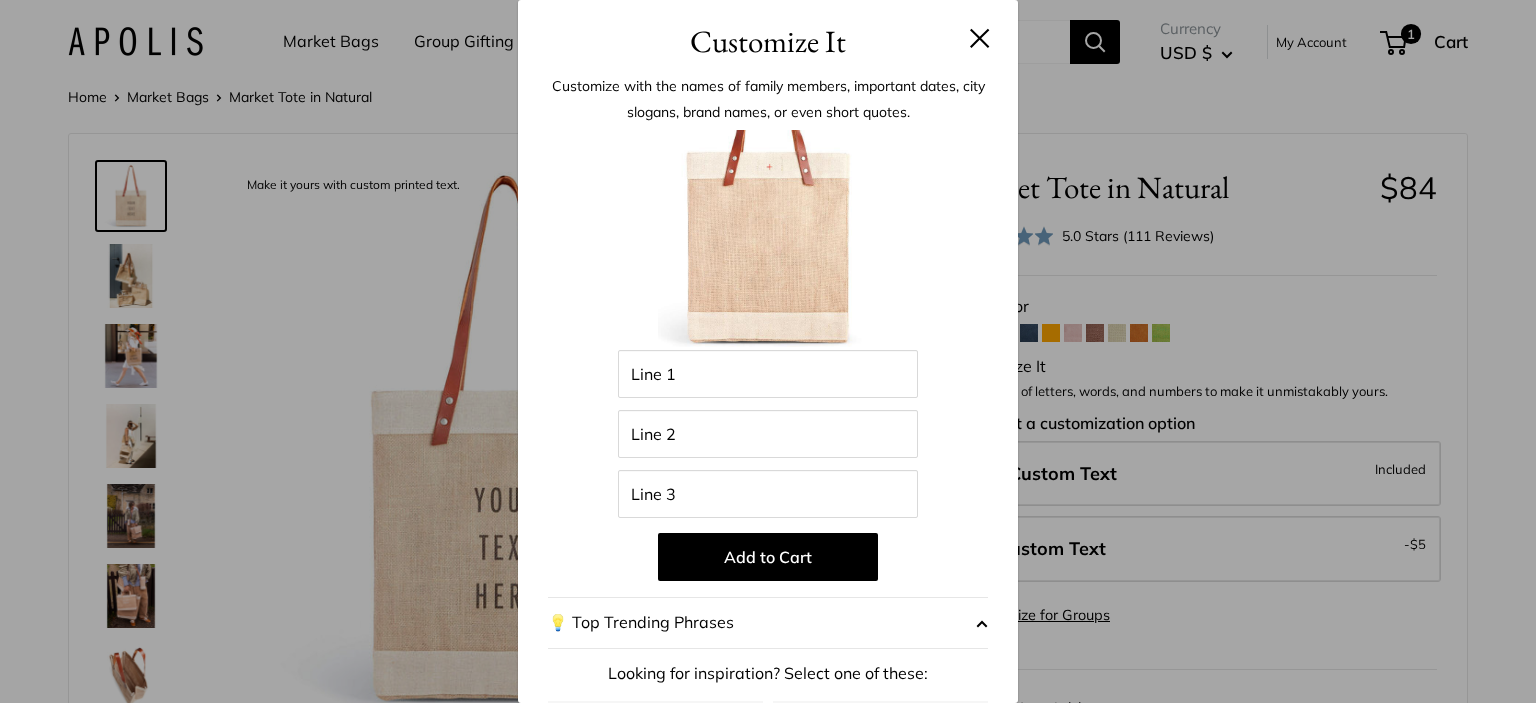 click on "Enter 39 letters
Line 1
Line 2
Line 3
Add to Cart
💡 Top Trending Phrases
Looking for inspiration? Select one of these: My Serotonin Levels Are Low Tulum Air To Tahoe Sky I'm Not Meant To Live Uncomfortably Raise Kind Humans It's All In The Bag "ABC" (Monogram your initials) Neighborhood State Country The Smiths, est. 2008 (Your Geo Coordinates), USA" at bounding box center (768, 537) 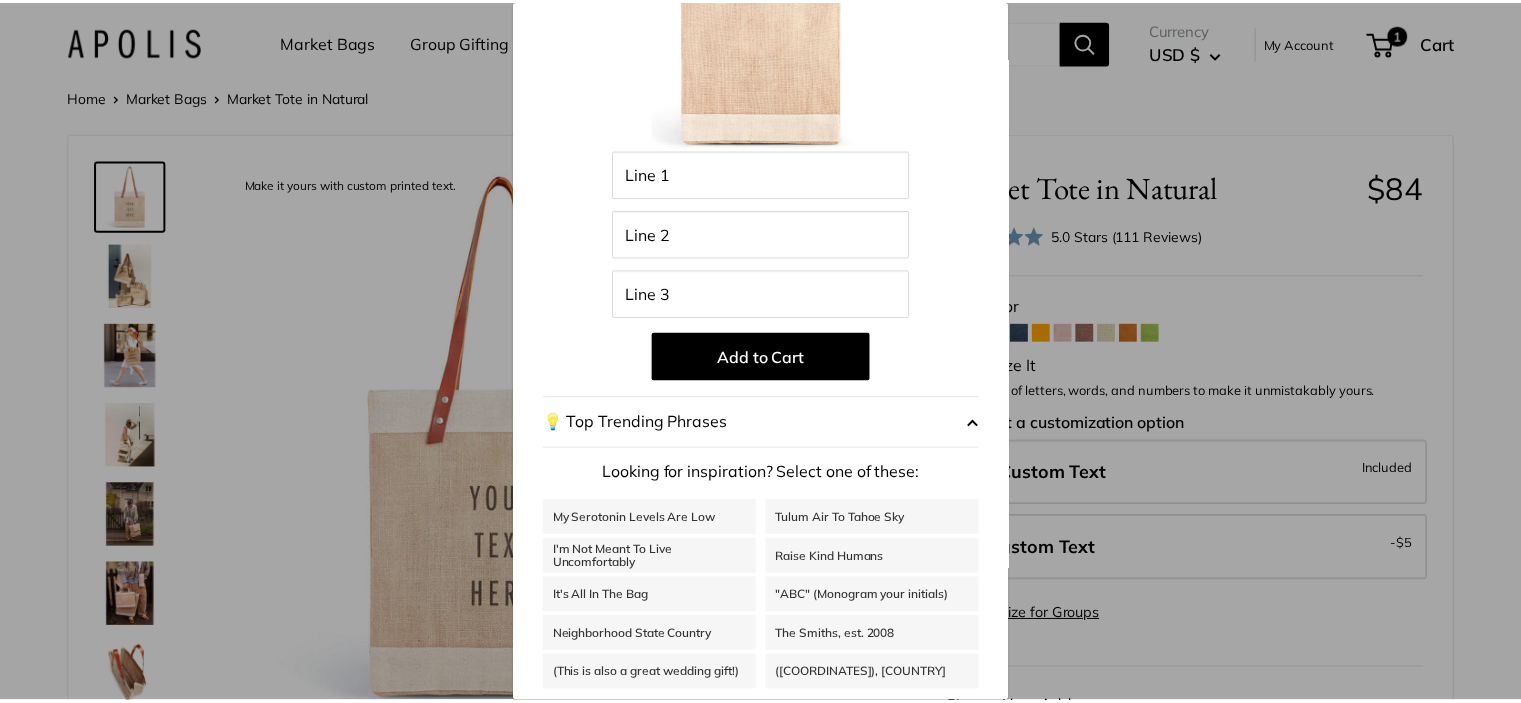 scroll, scrollTop: 0, scrollLeft: 0, axis: both 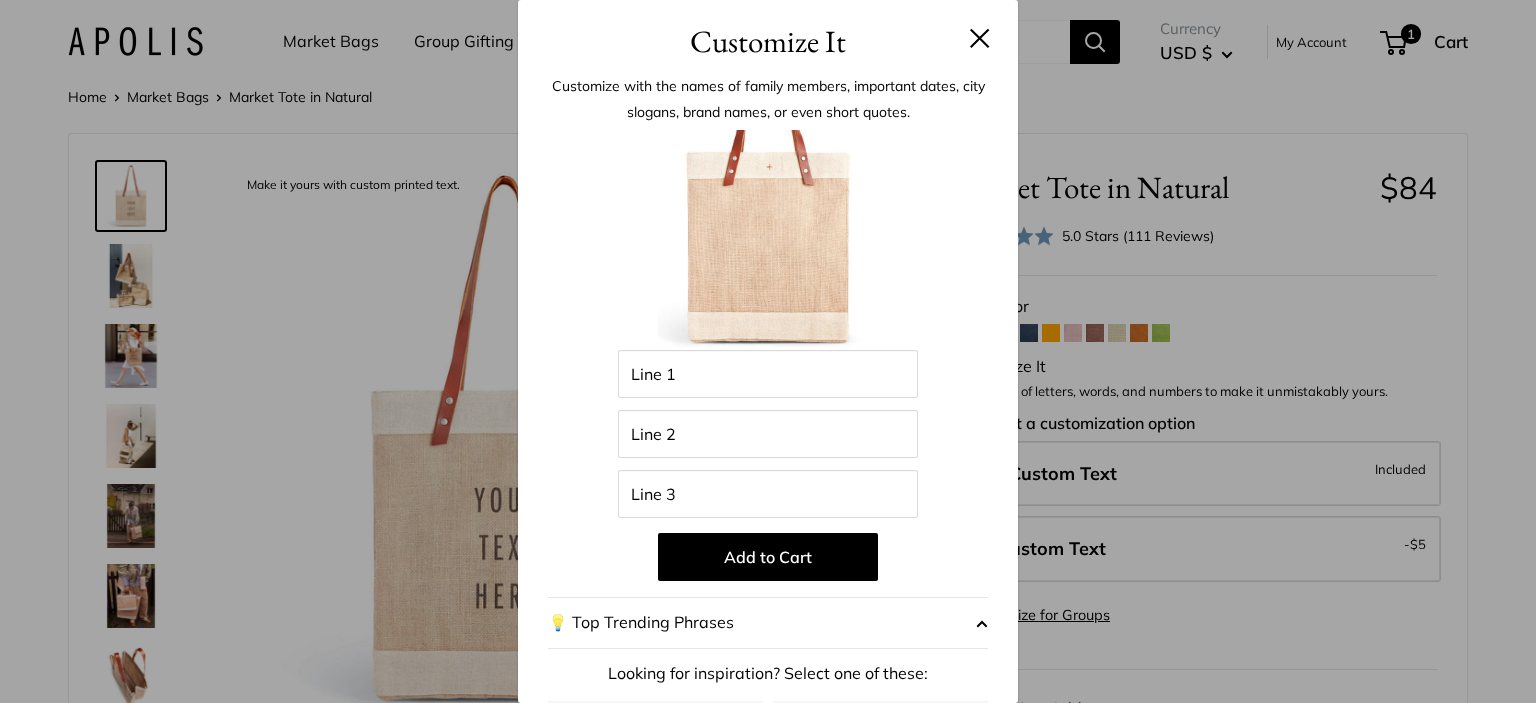 click on "Customize It
Customize with the names of family members, important dates, city slogans, brand names, or even short quotes.
Enter 39 letters
Line 1
Line 2
Line 3
Add to Cart
💡 Top Trending Phrases
Looking for inspiration? Select one of these: My Serotonin Levels Are Low" at bounding box center [768, 351] 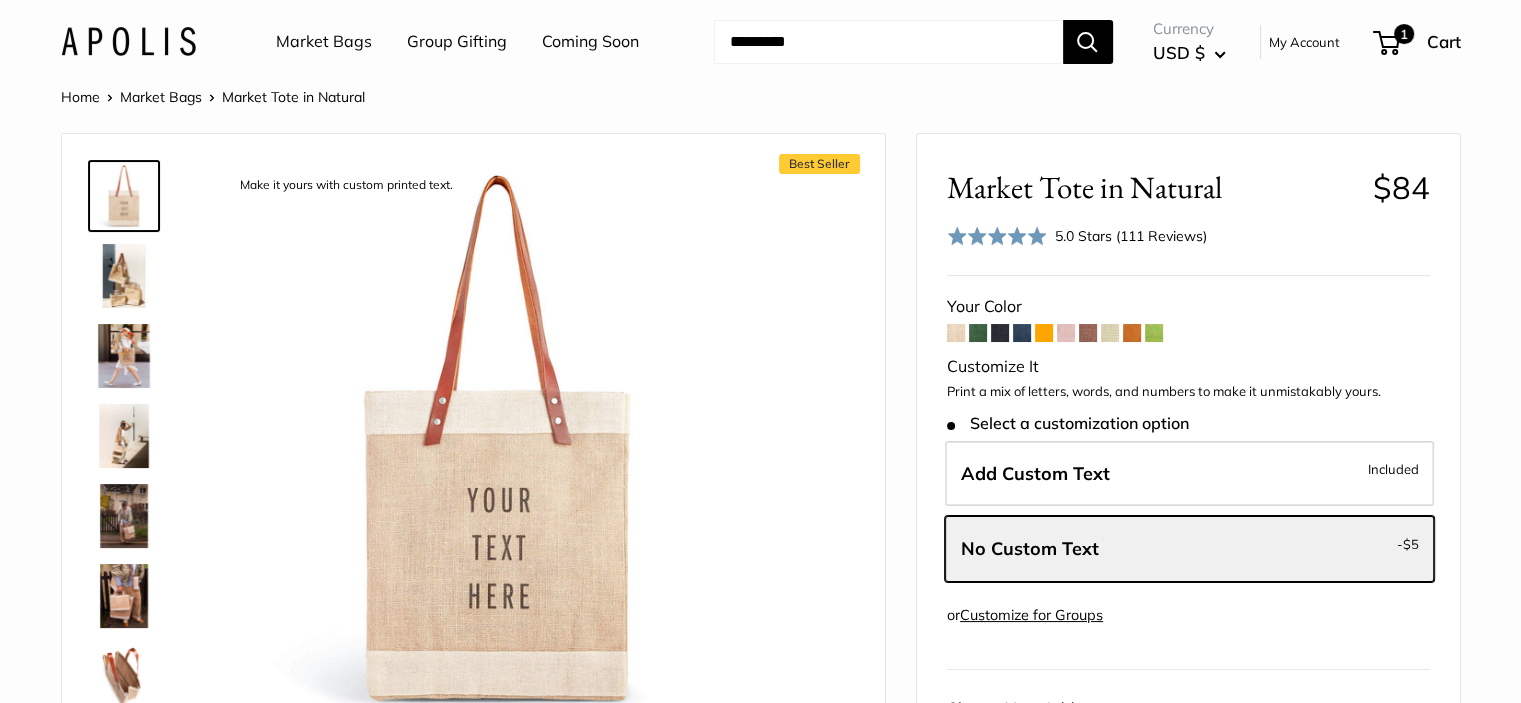 click on "No Custom Text
- $5" at bounding box center (1189, 549) 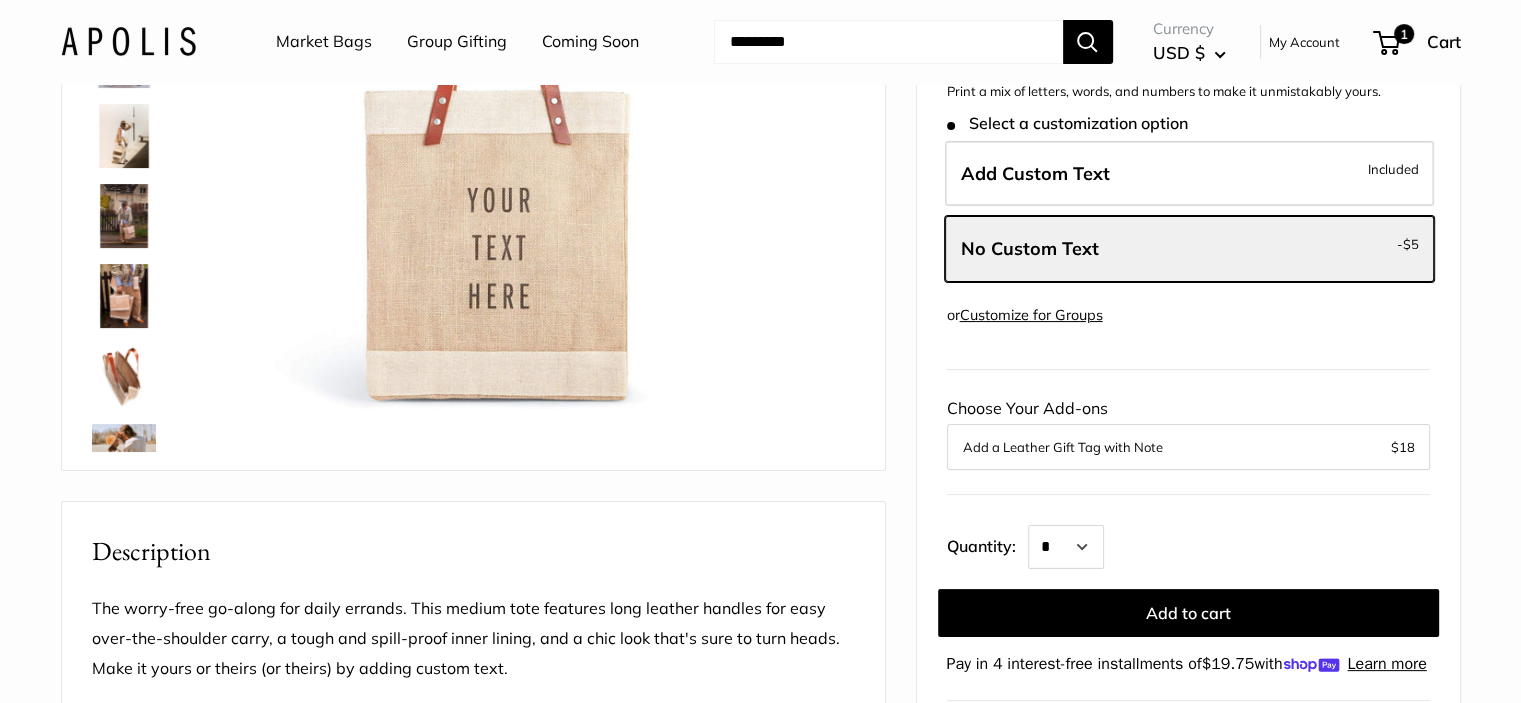 scroll, scrollTop: 0, scrollLeft: 0, axis: both 